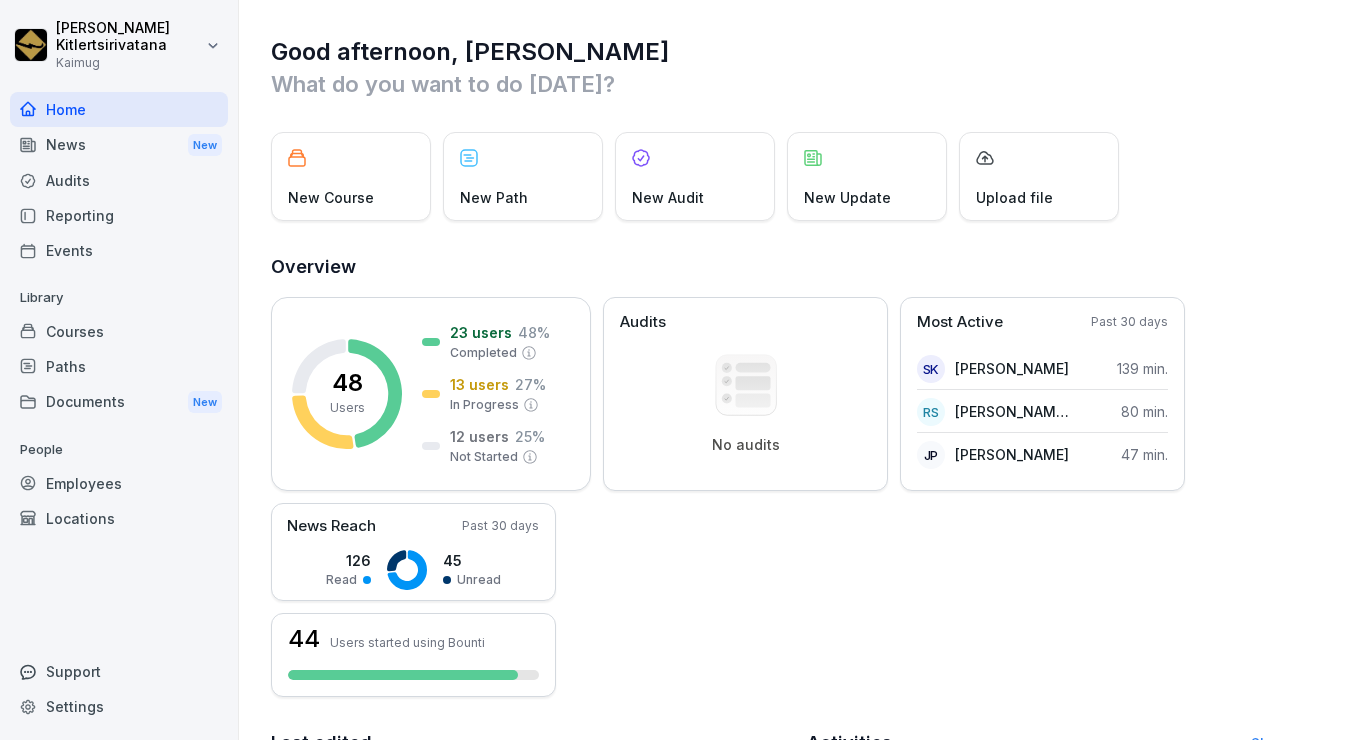 scroll, scrollTop: 0, scrollLeft: 0, axis: both 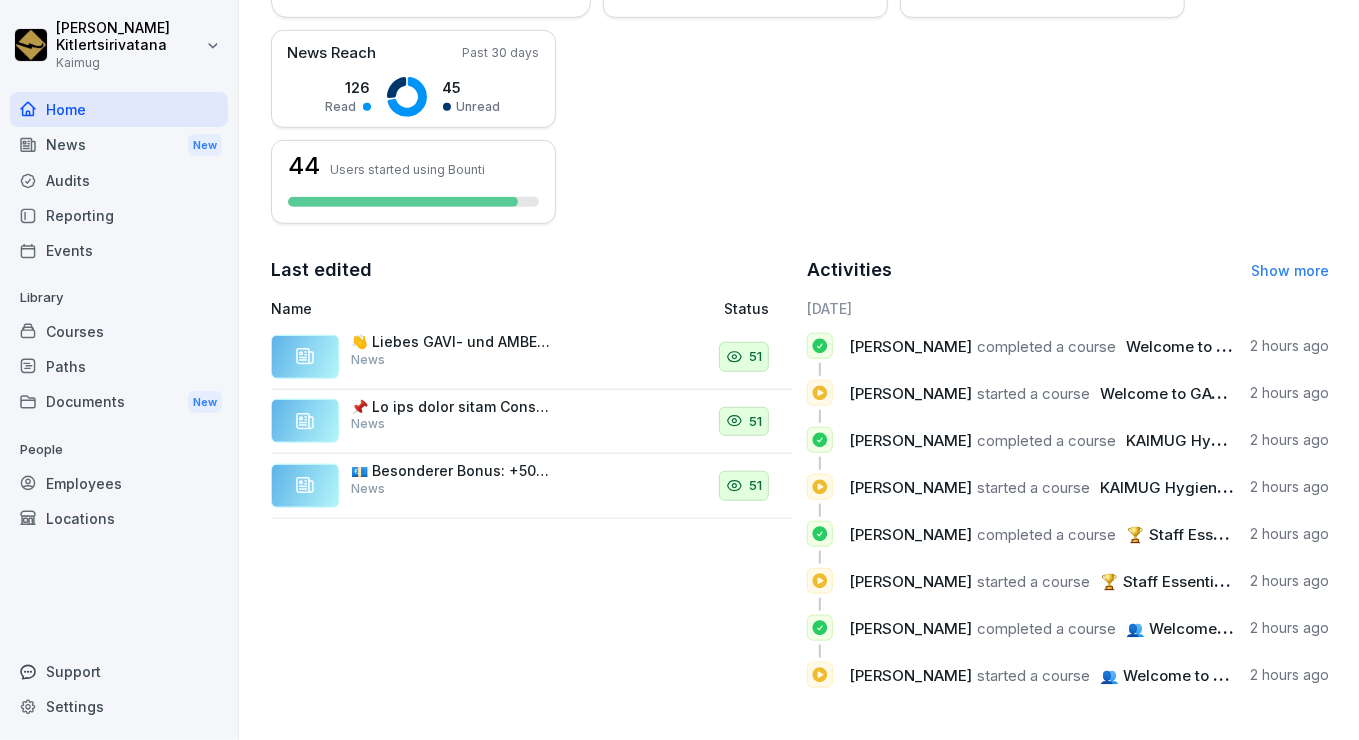 click on "Employees" at bounding box center [119, 483] 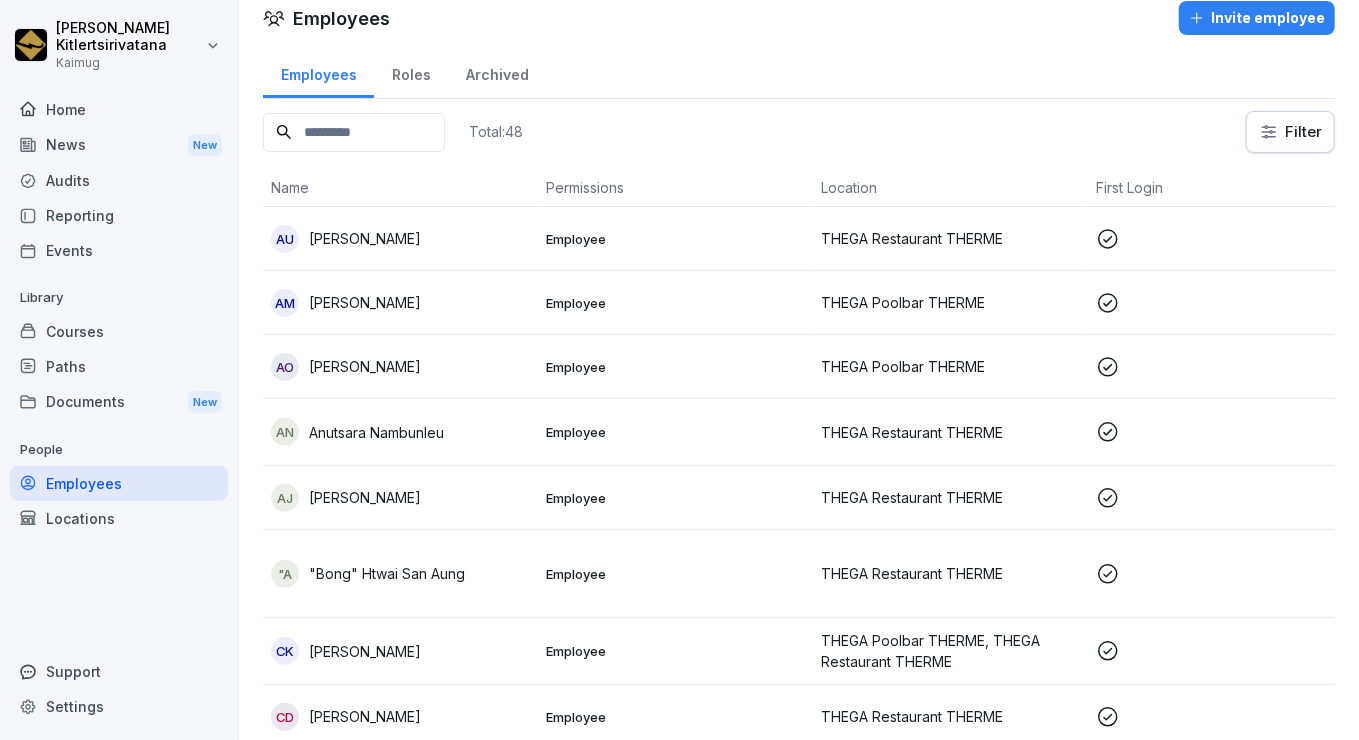 click at bounding box center (354, 132) 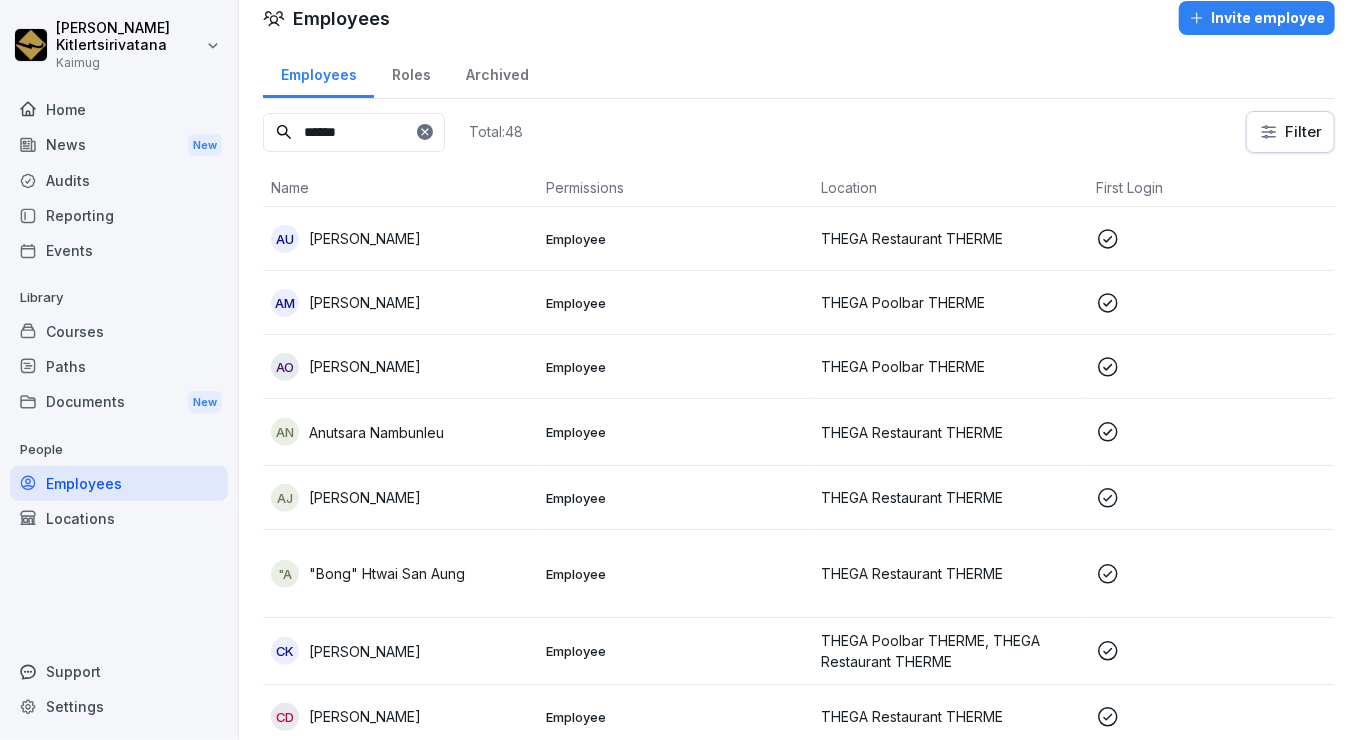 scroll, scrollTop: 0, scrollLeft: 0, axis: both 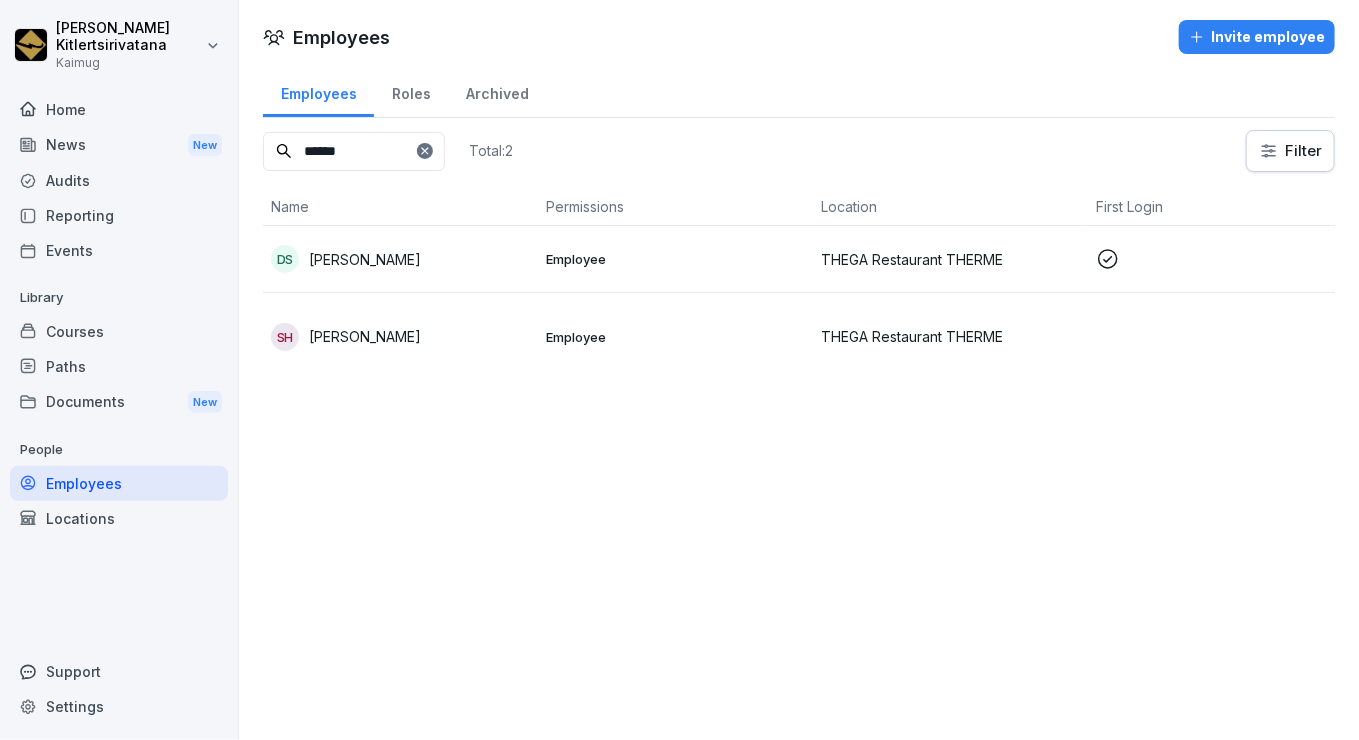 type on "******" 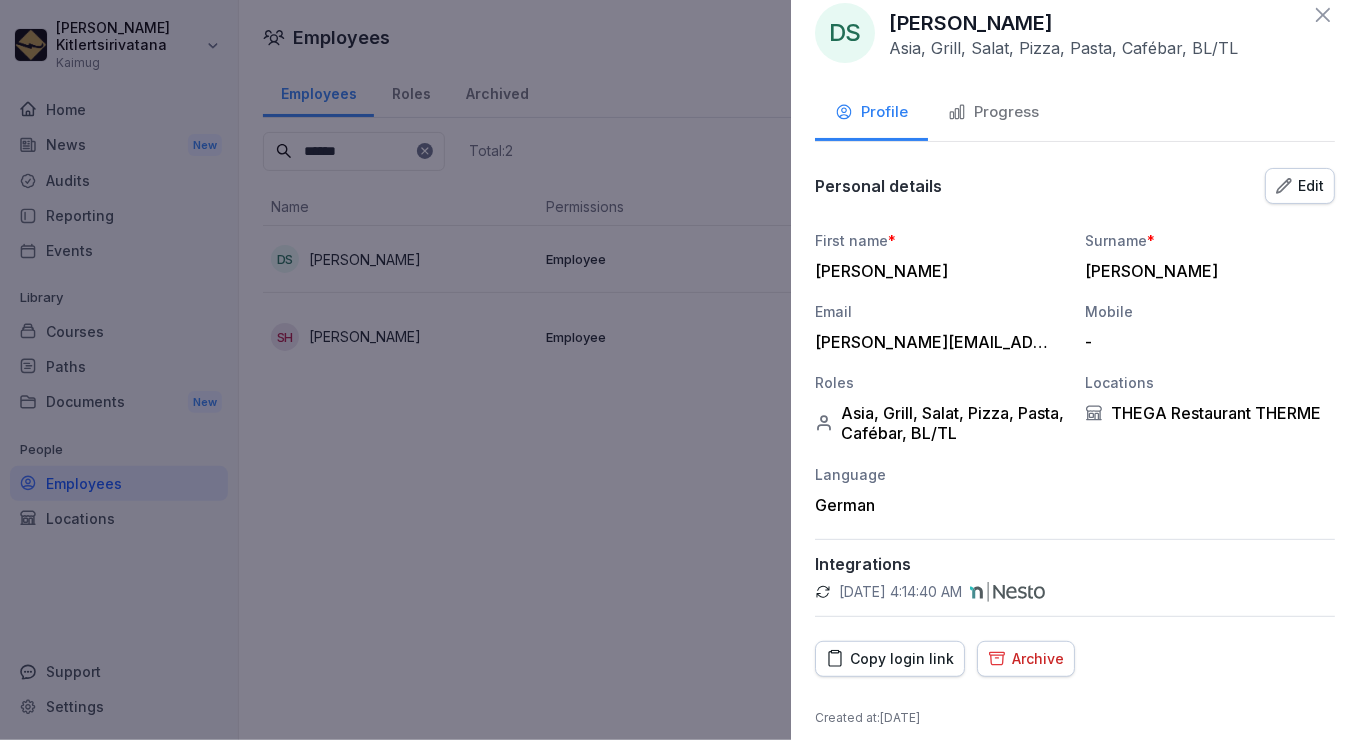 scroll, scrollTop: 38, scrollLeft: 0, axis: vertical 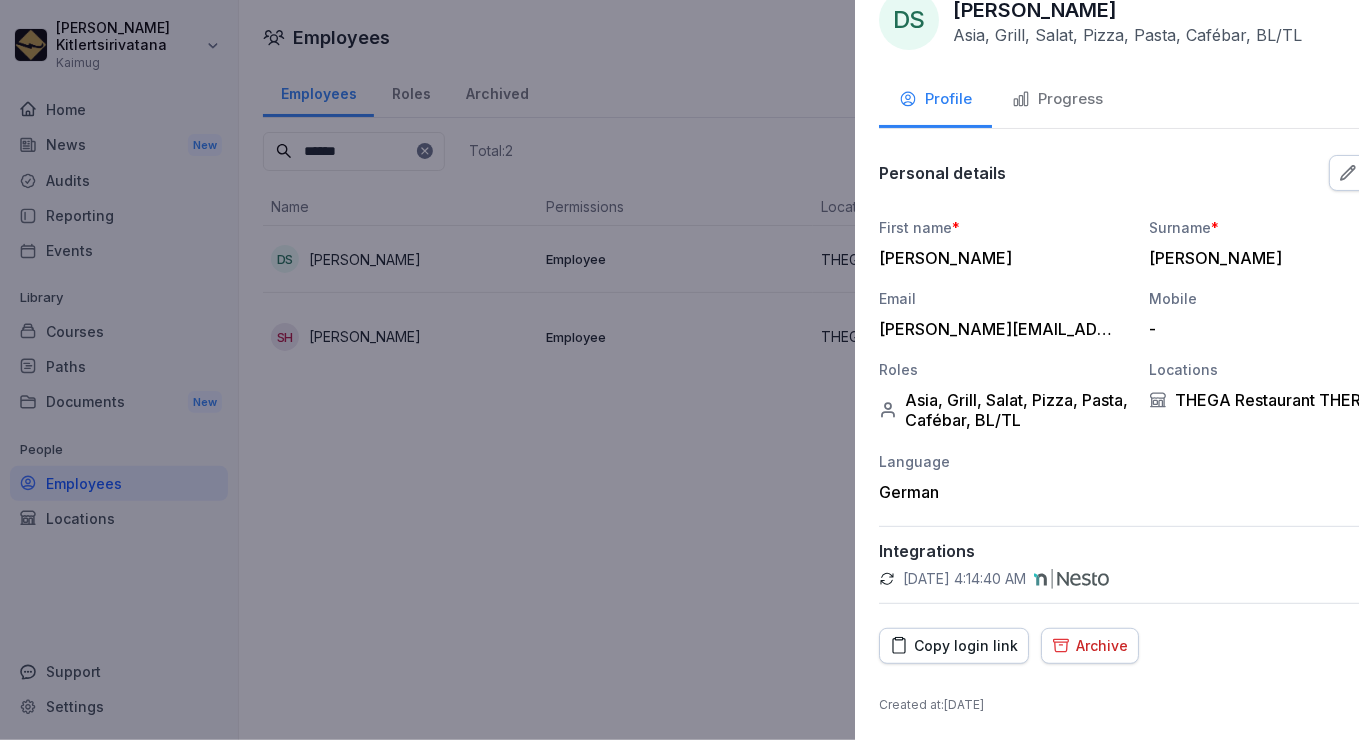 click at bounding box center [679, 370] 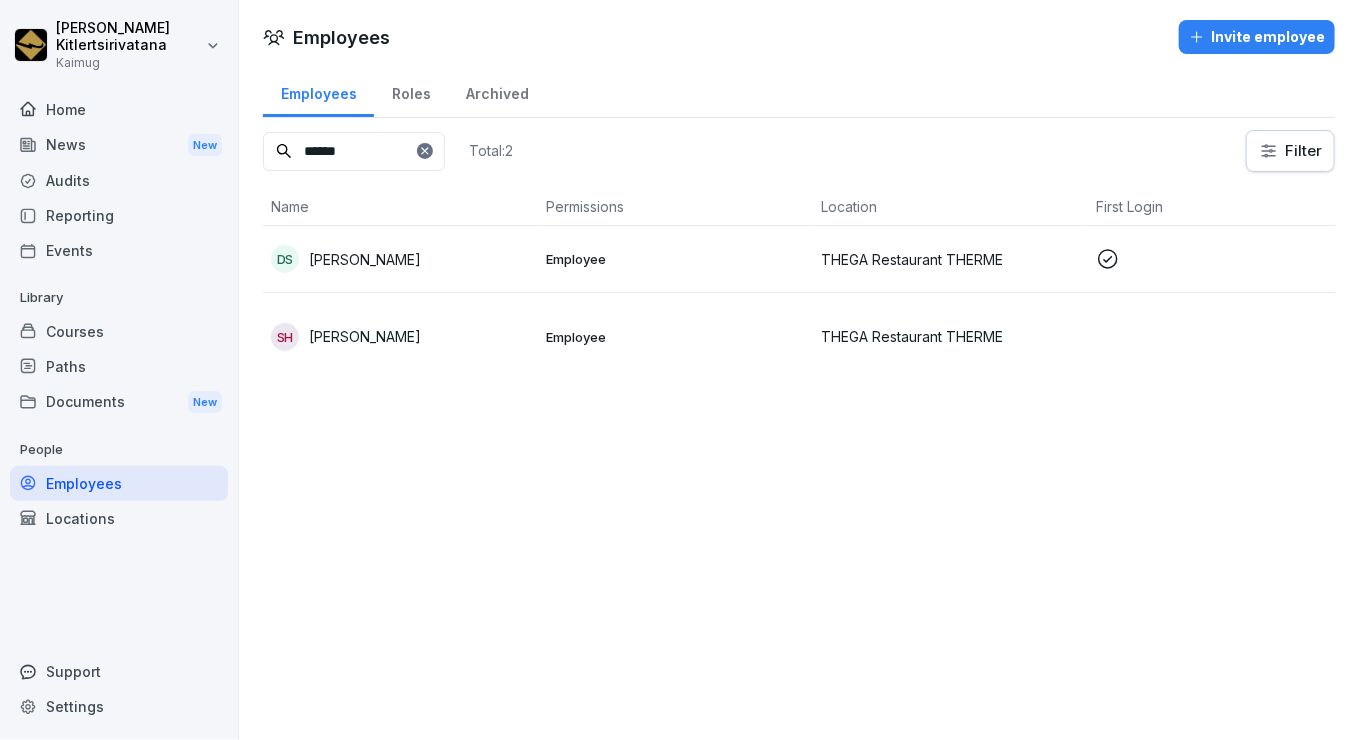 click on "DS [PERSON_NAME]" at bounding box center [400, 259] 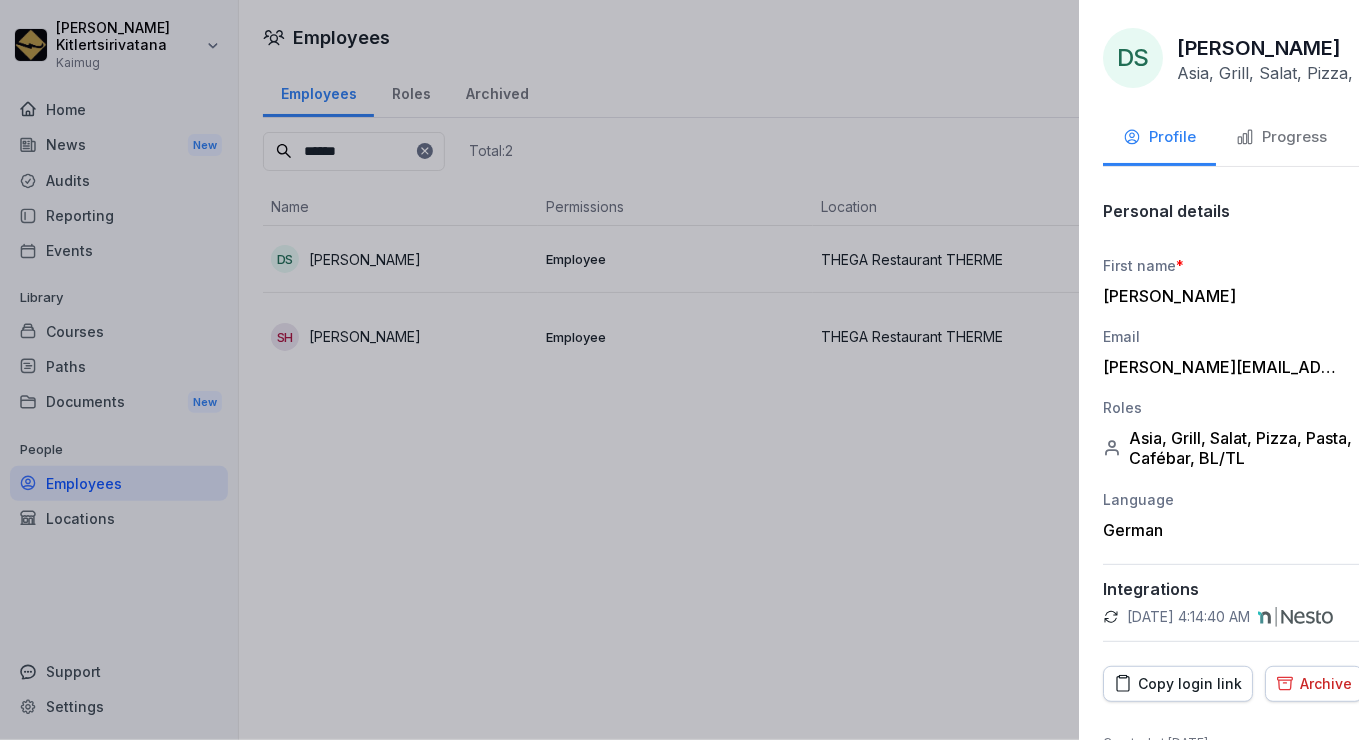 click at bounding box center (679, 370) 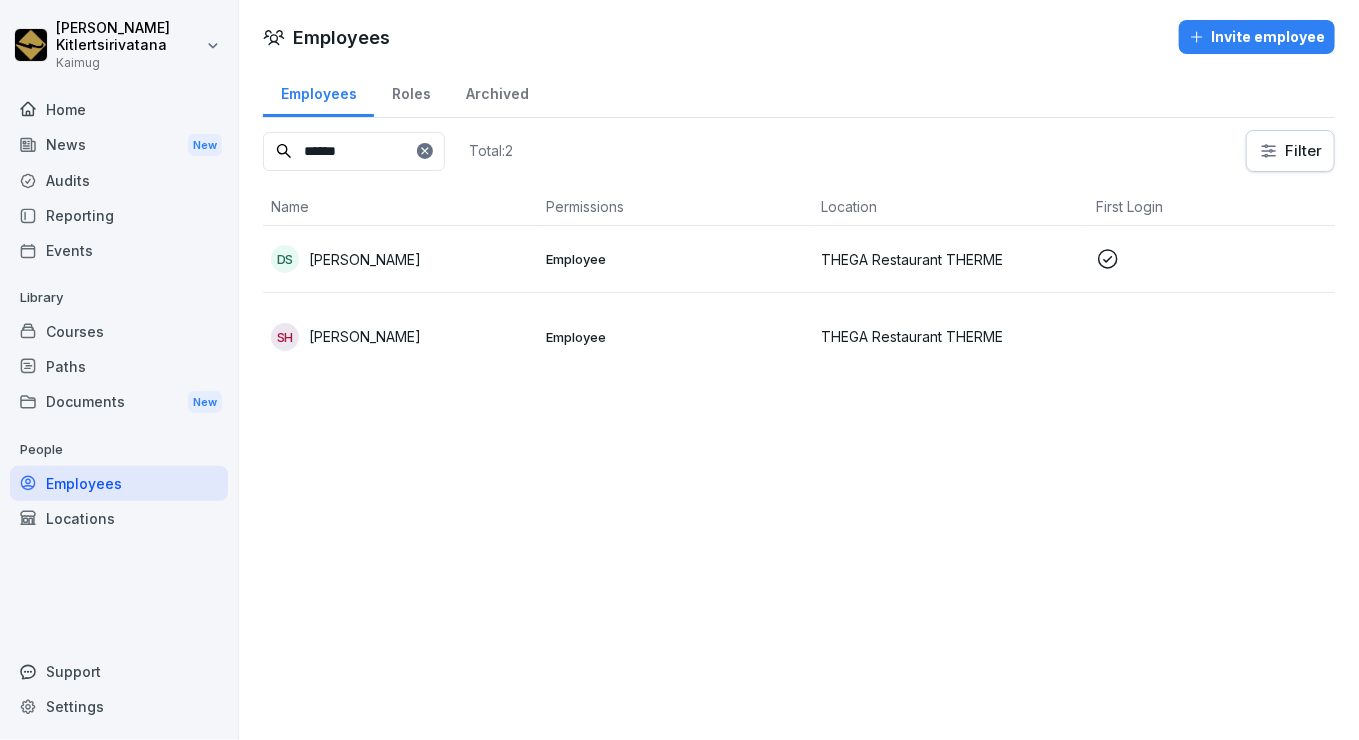 click on "DS [PERSON_NAME]" at bounding box center [400, 259] 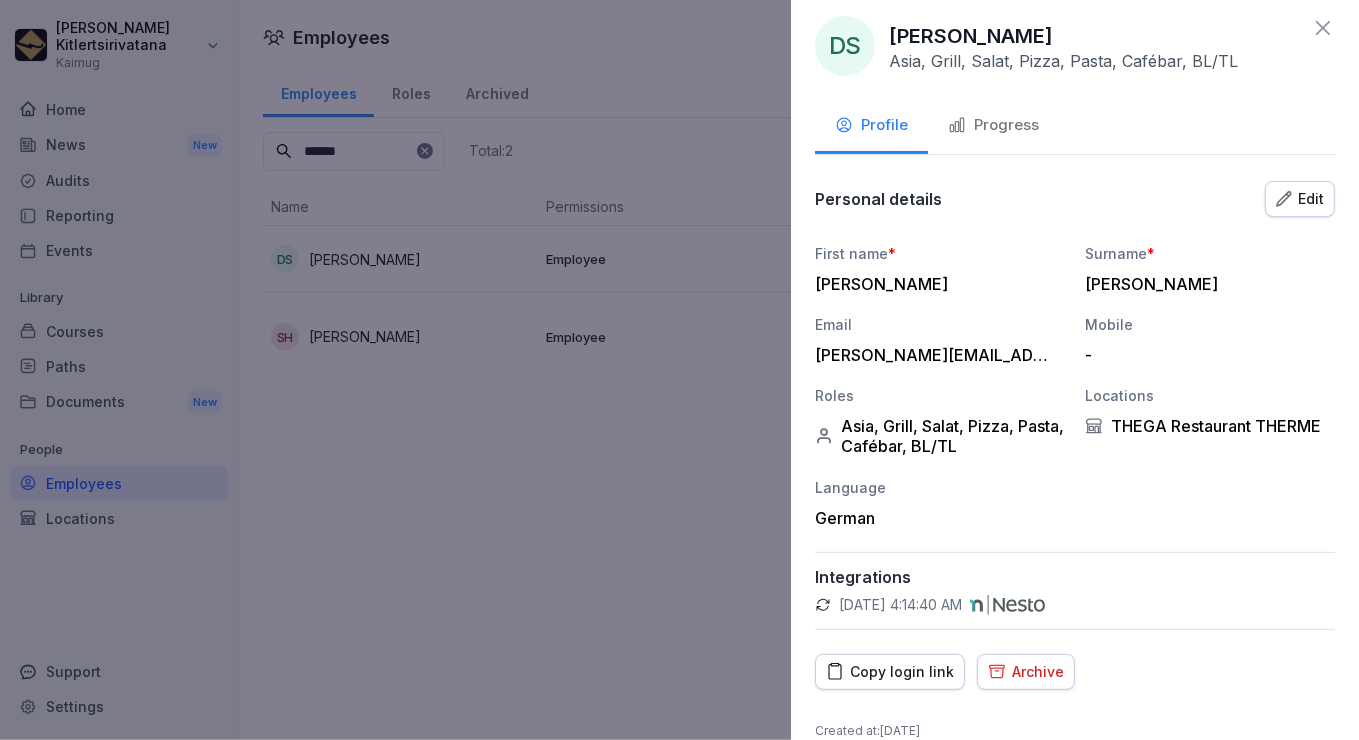 scroll, scrollTop: 0, scrollLeft: 0, axis: both 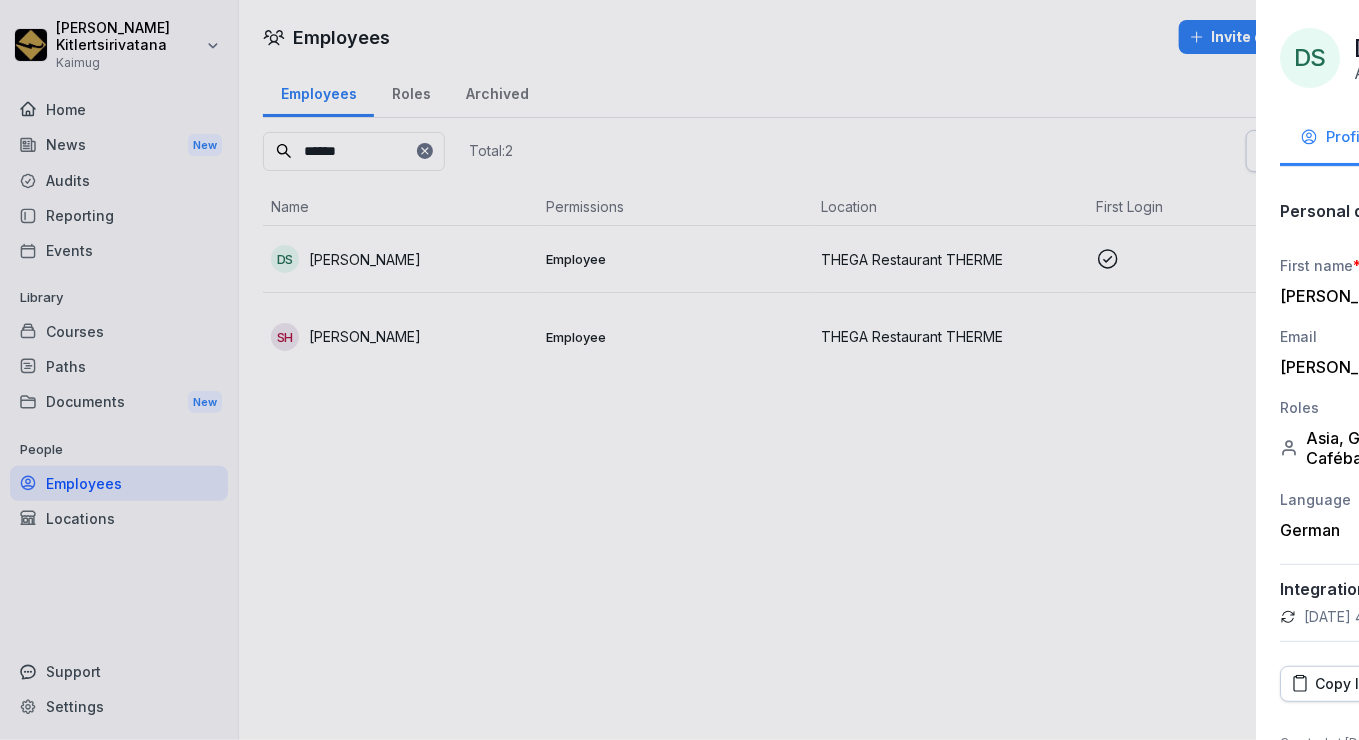 click at bounding box center [679, 370] 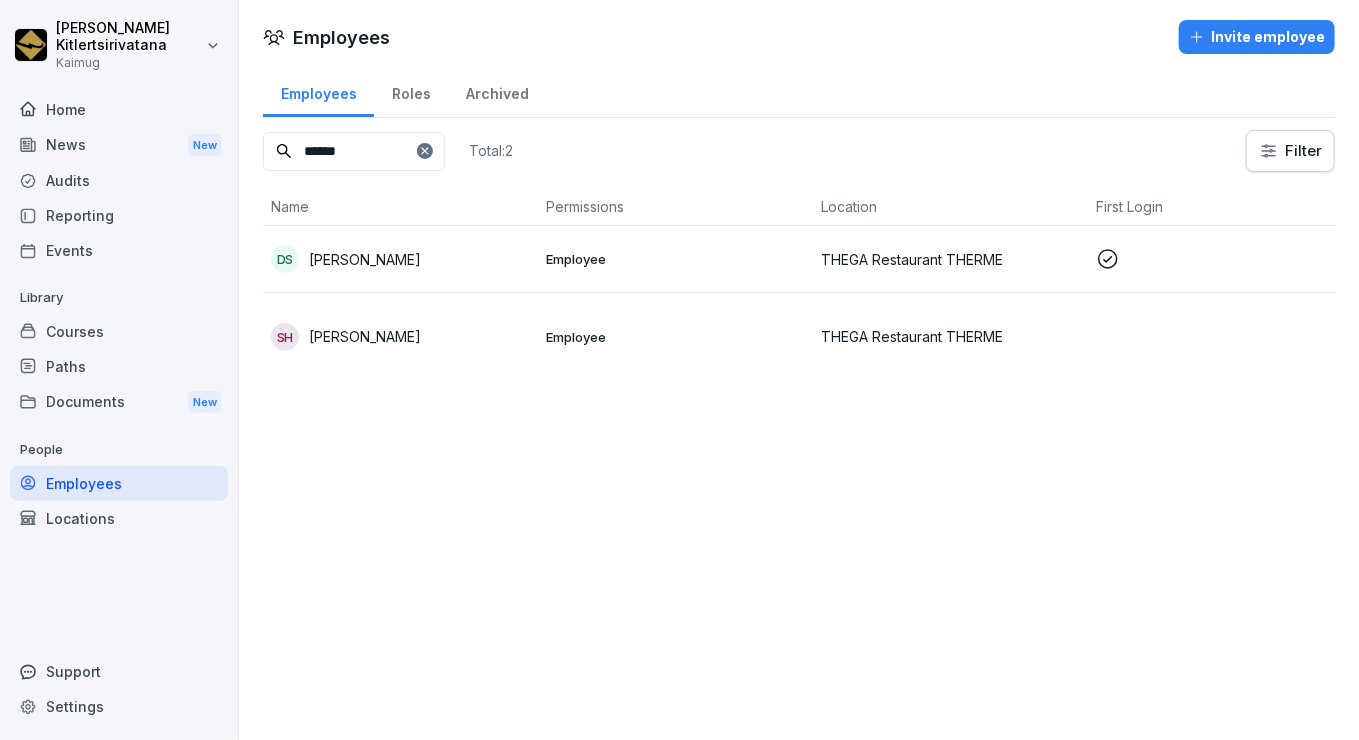 click at bounding box center (425, 151) 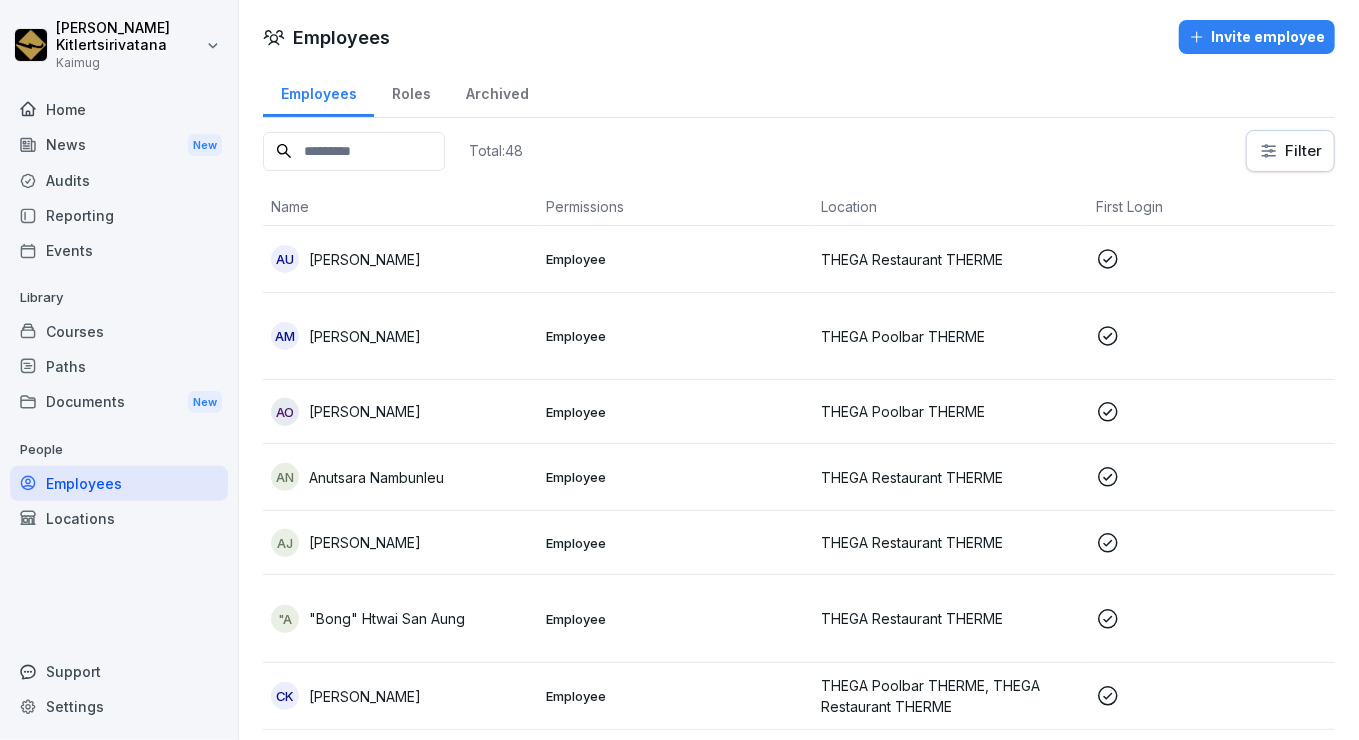 click at bounding box center (354, 151) 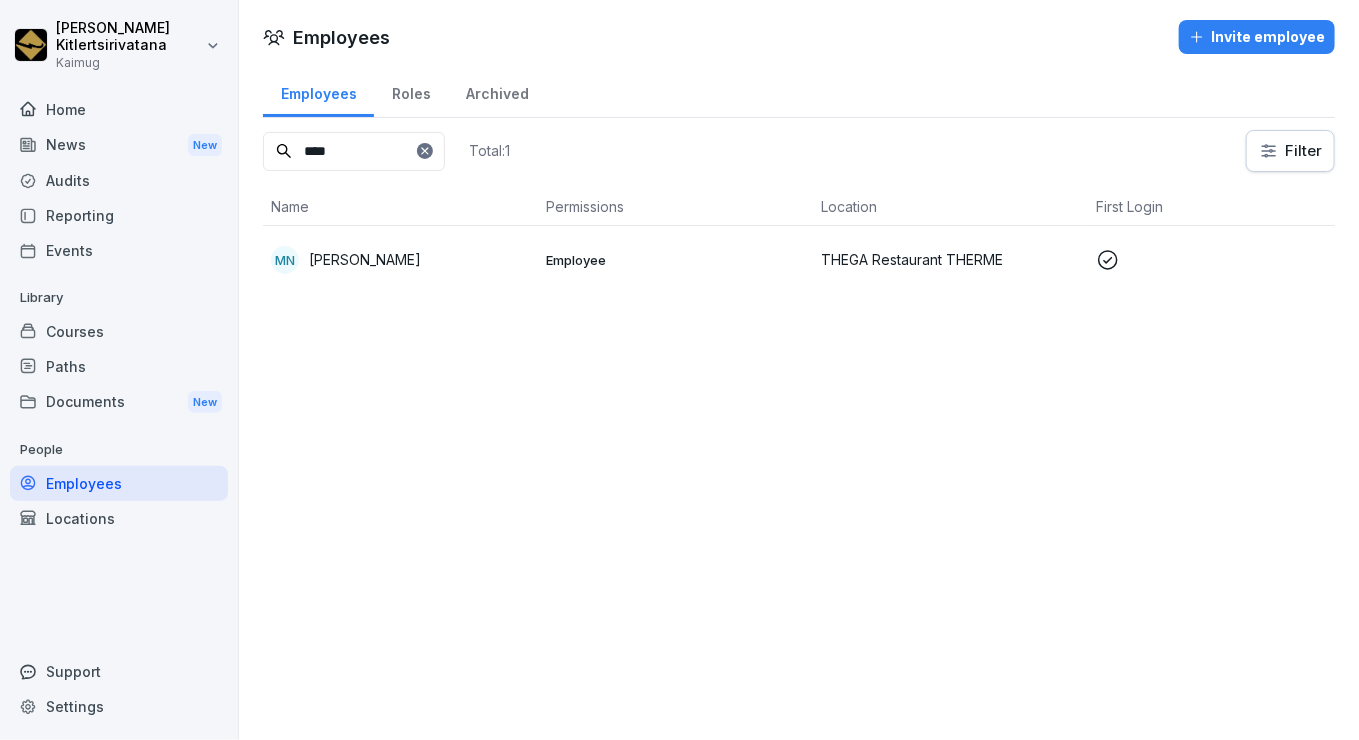 type on "****" 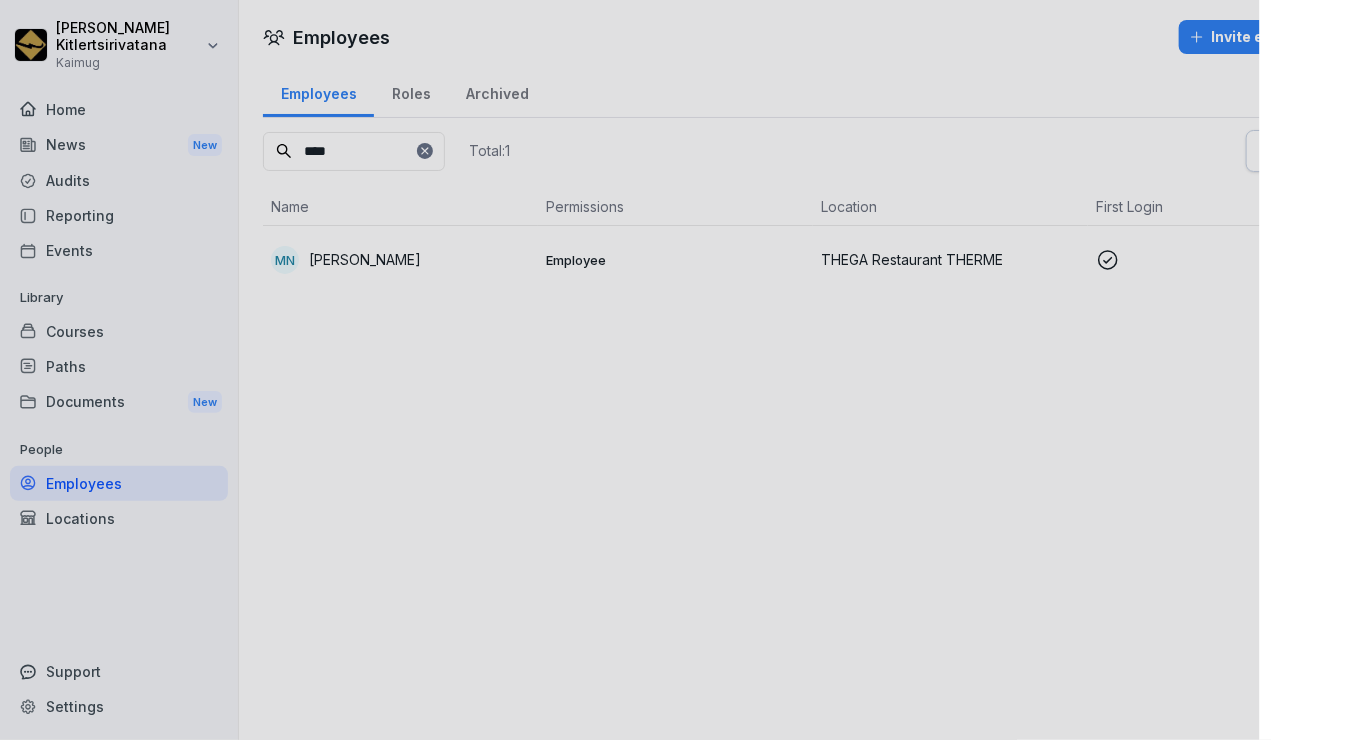 click at bounding box center (679, 370) 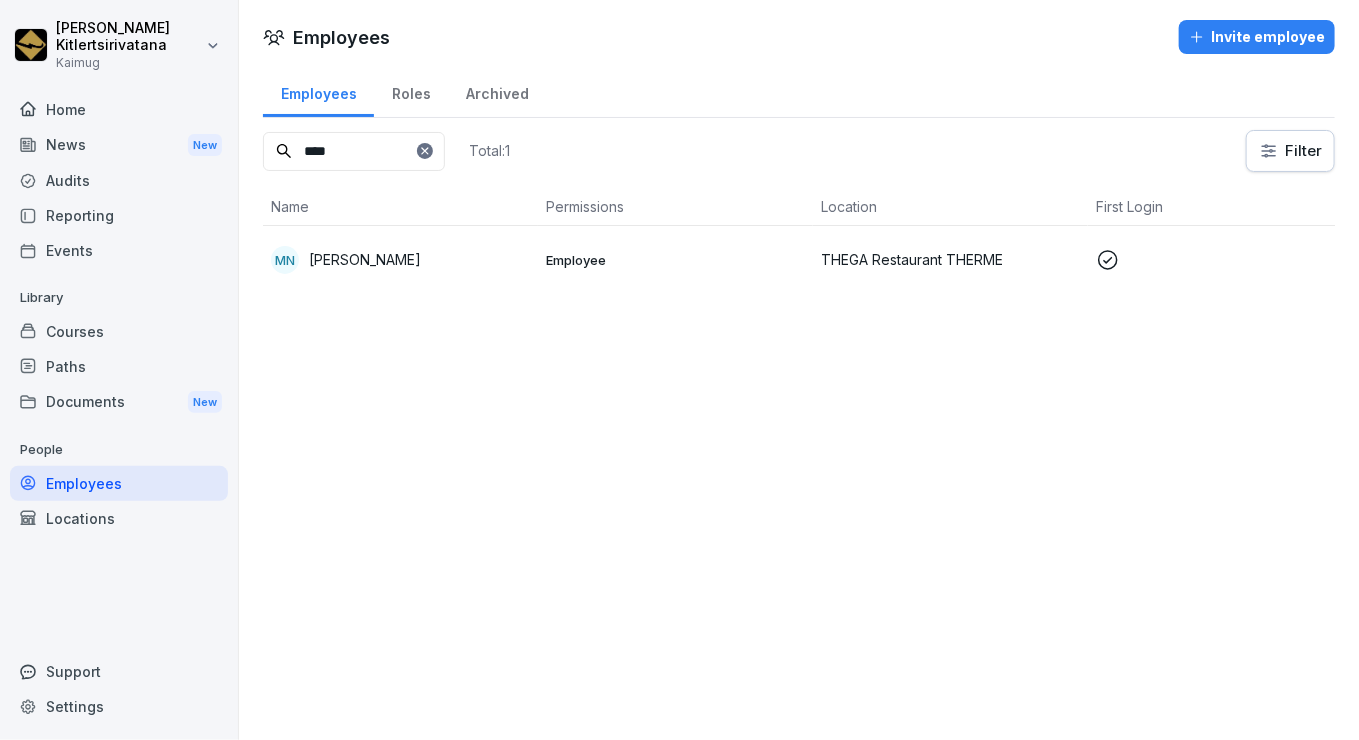 click on "MN [PERSON_NAME]" at bounding box center (400, 260) 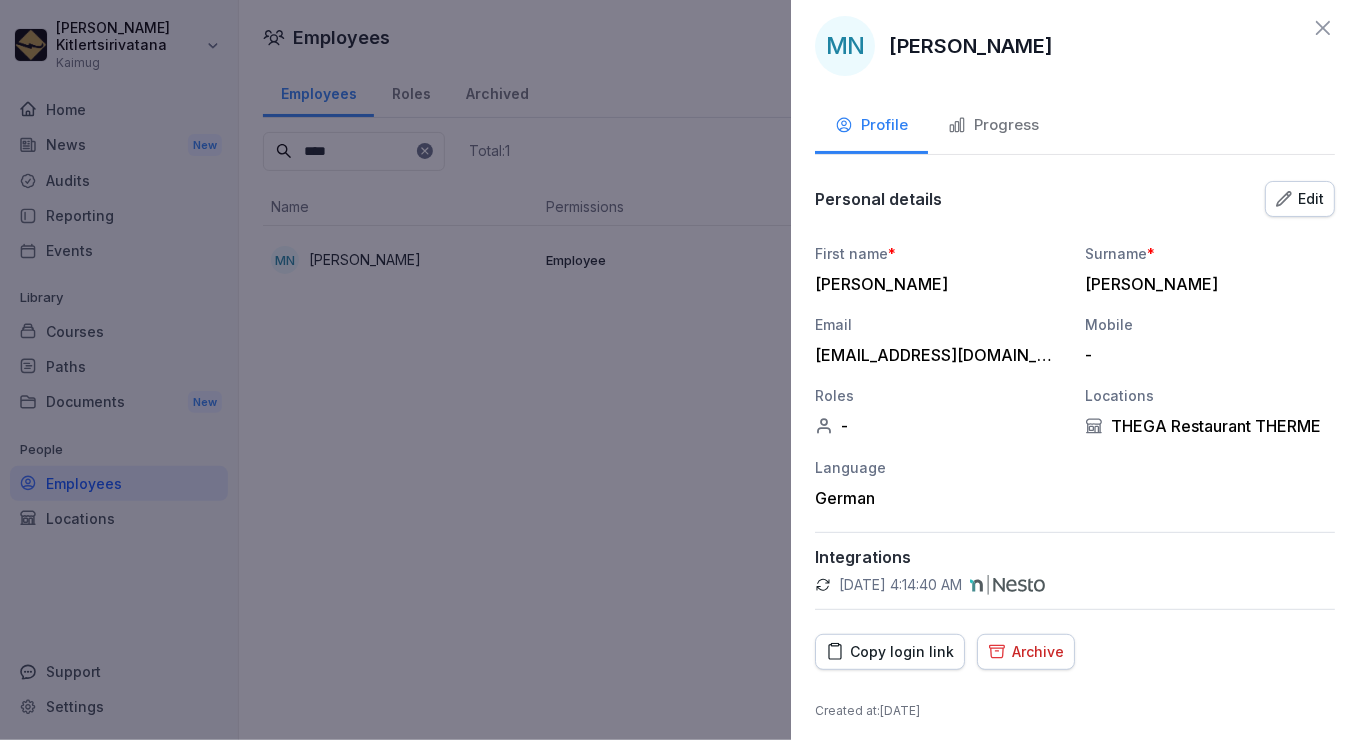 scroll, scrollTop: 18, scrollLeft: 0, axis: vertical 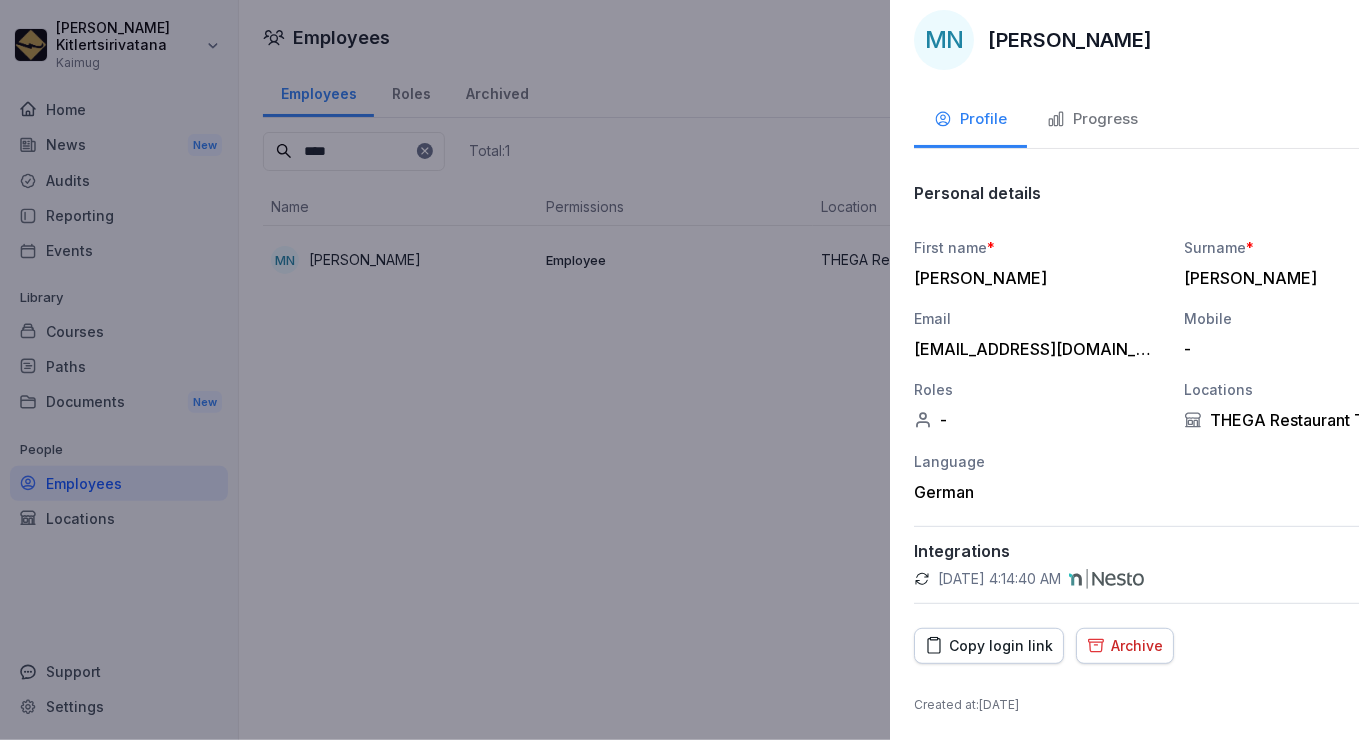 click at bounding box center [679, 370] 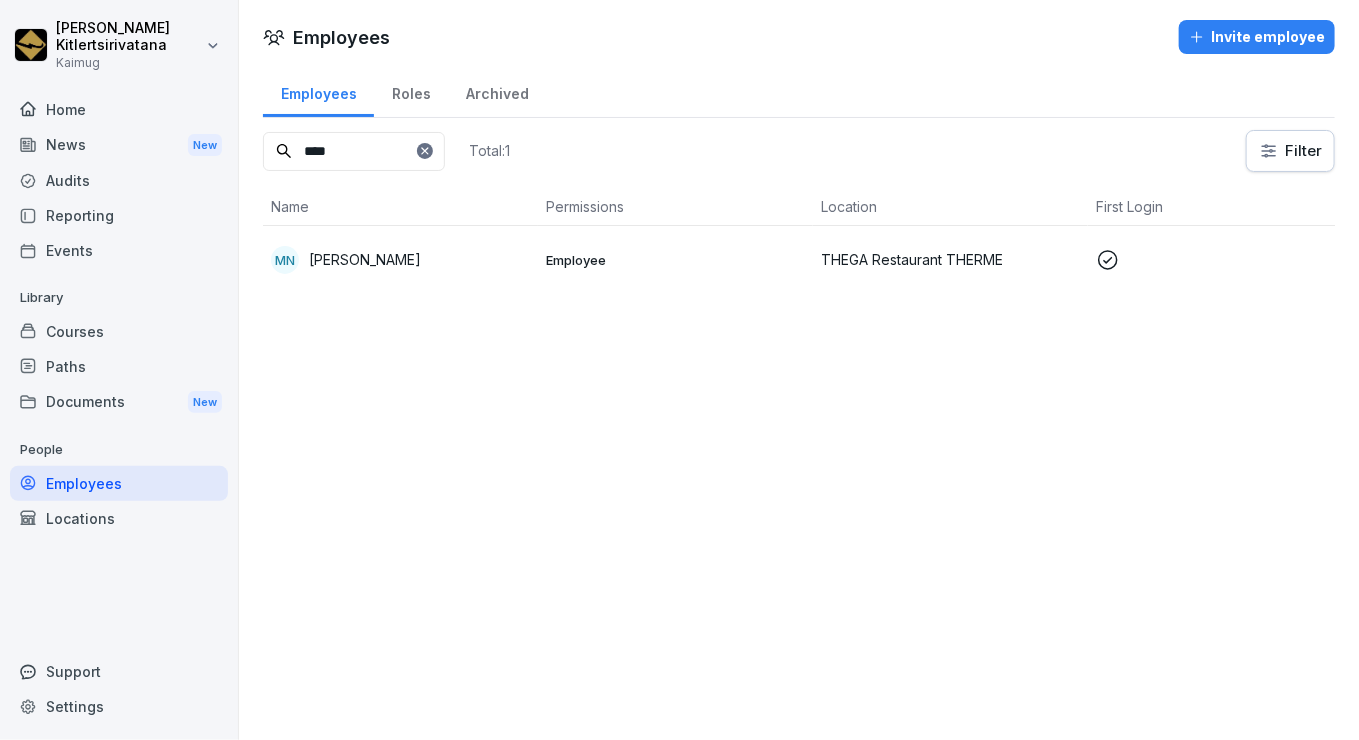 click on "Employees" at bounding box center (119, 483) 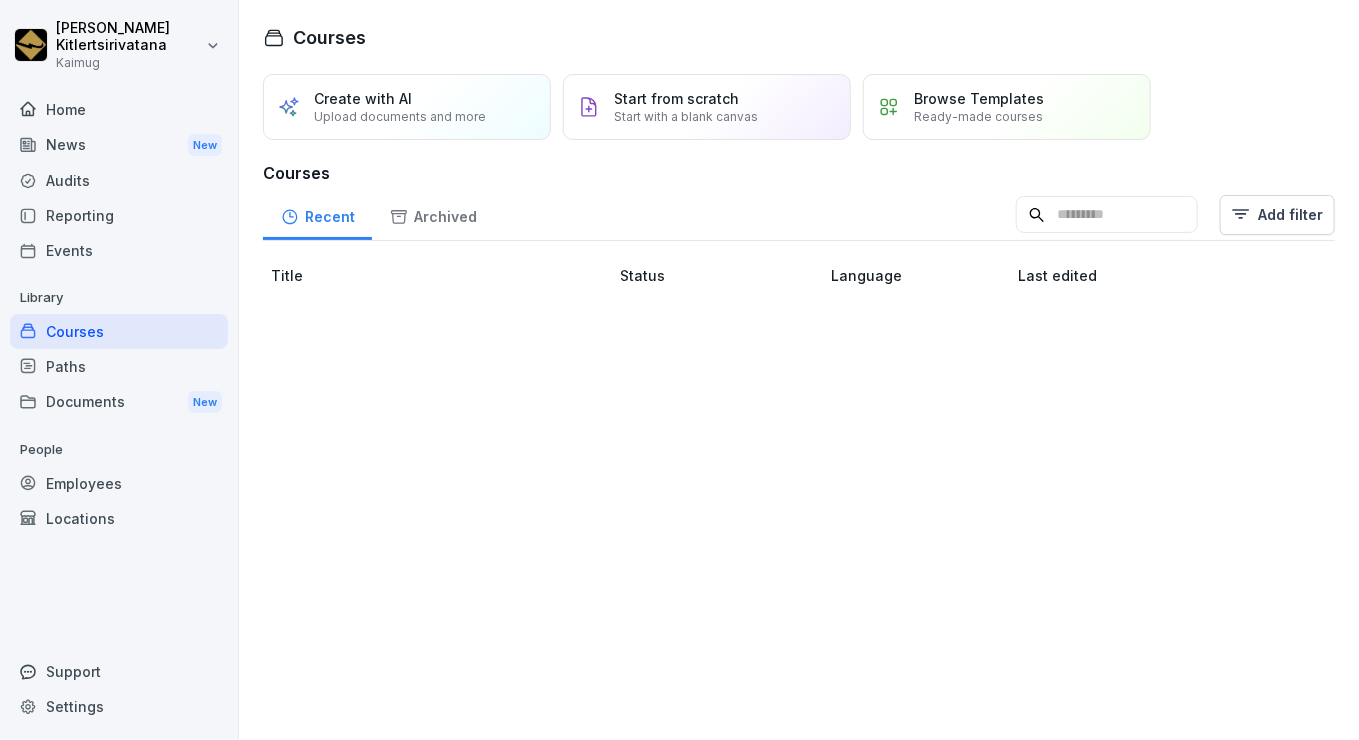 click on "Home" at bounding box center (119, 109) 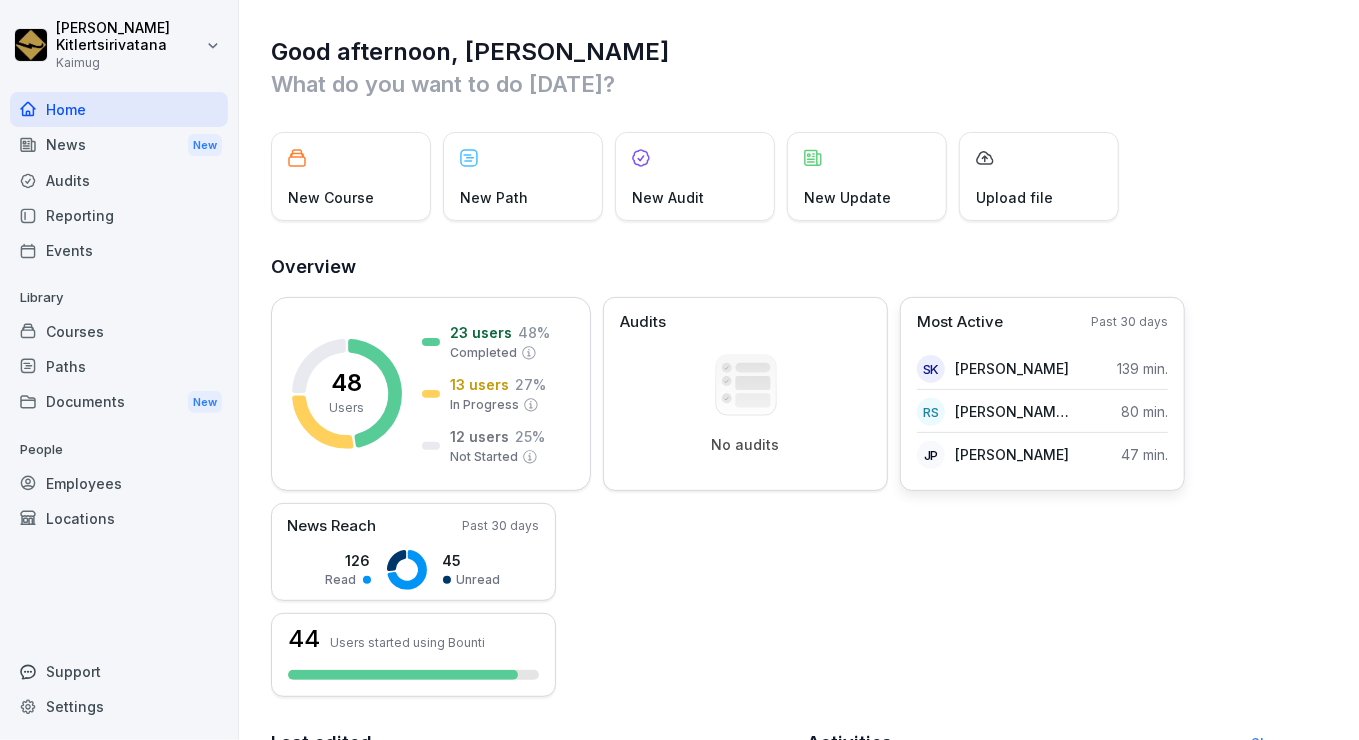 click on "Past 30 days" at bounding box center [1129, 322] 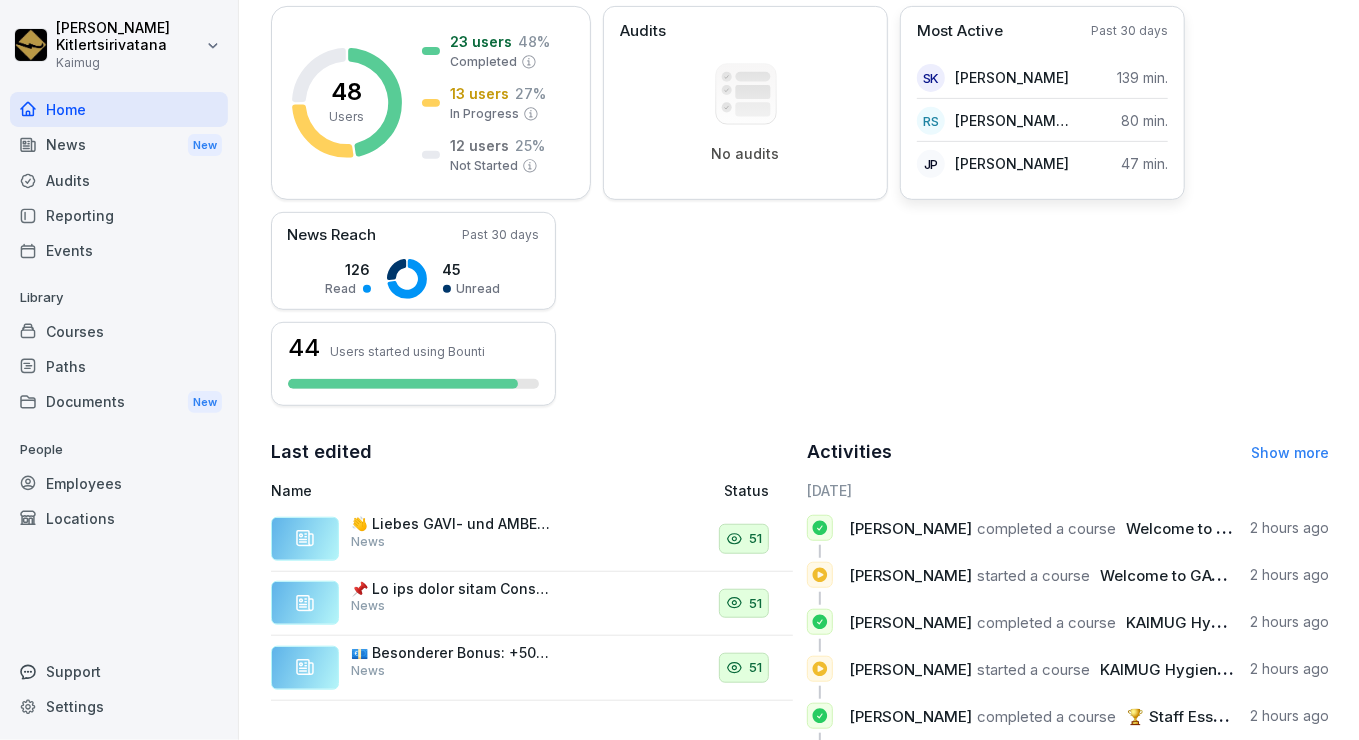 scroll, scrollTop: 487, scrollLeft: 0, axis: vertical 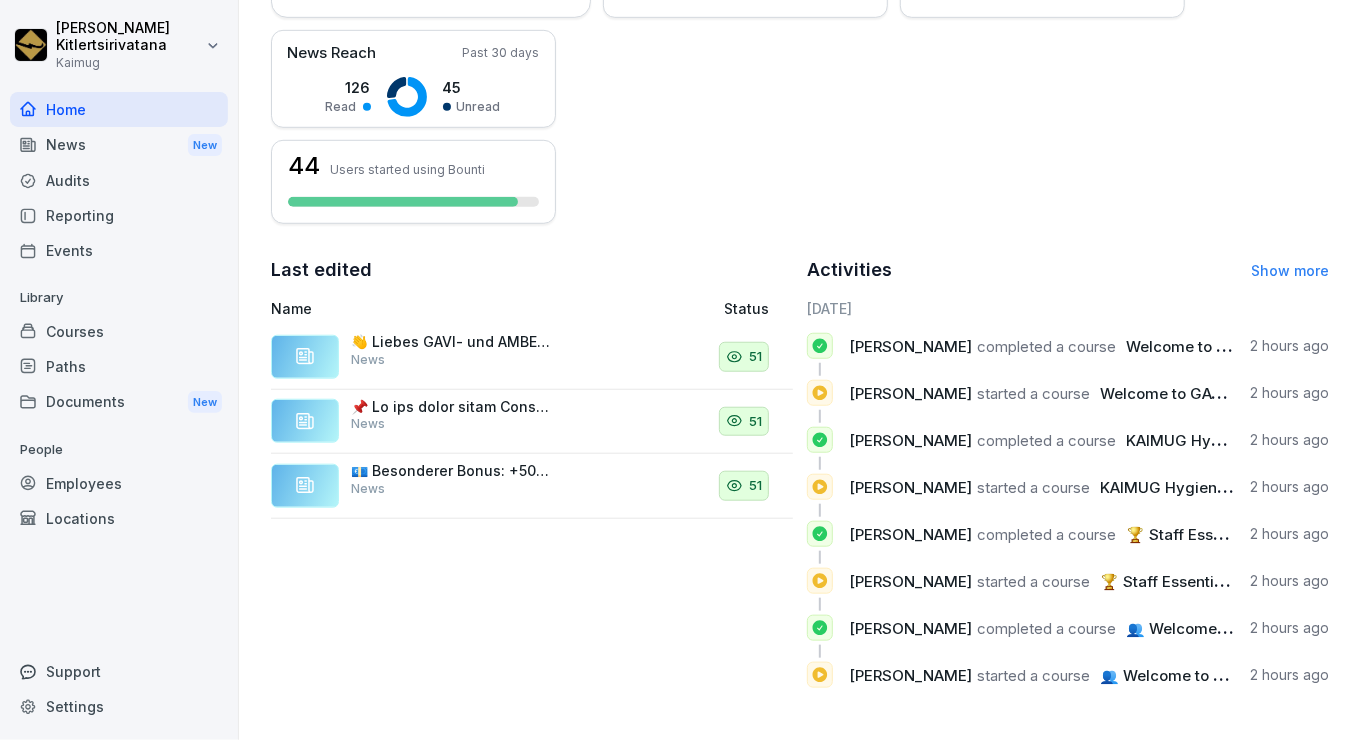 click on "Show more" at bounding box center (1290, 270) 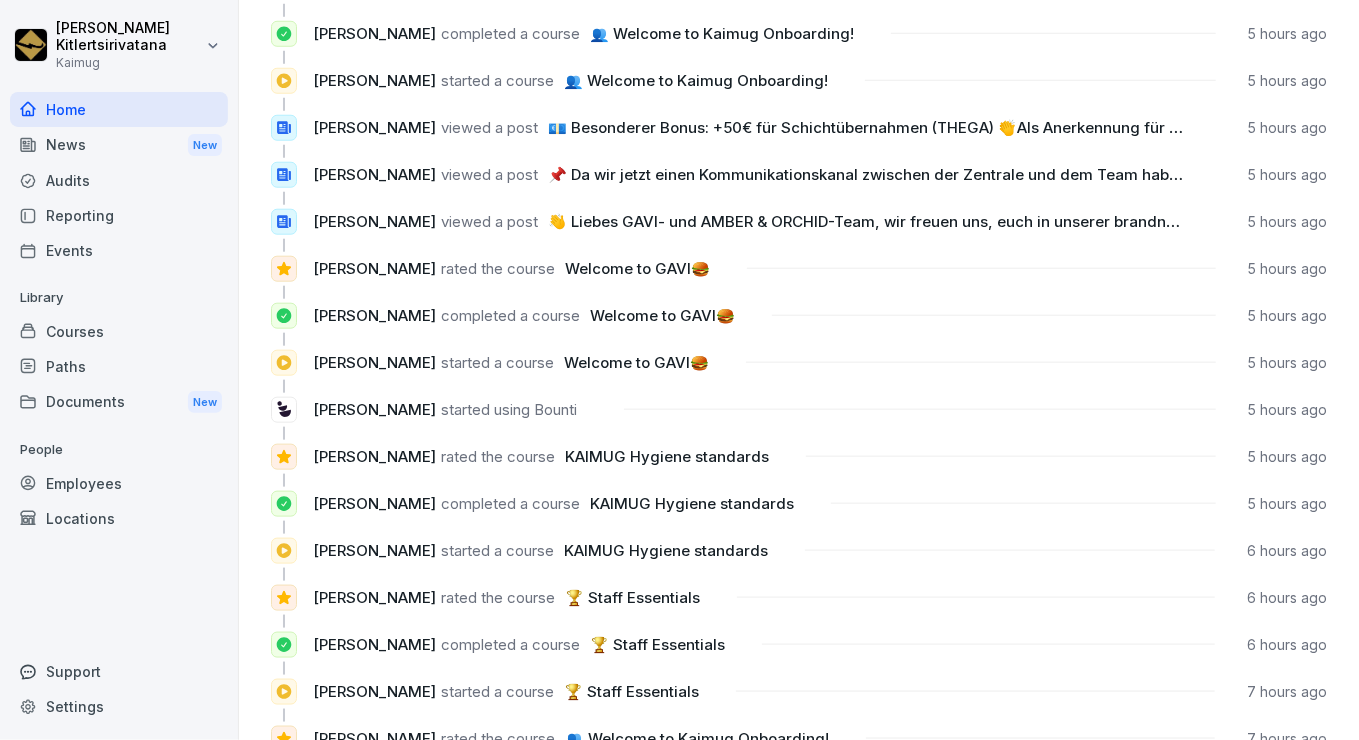 scroll, scrollTop: 0, scrollLeft: 0, axis: both 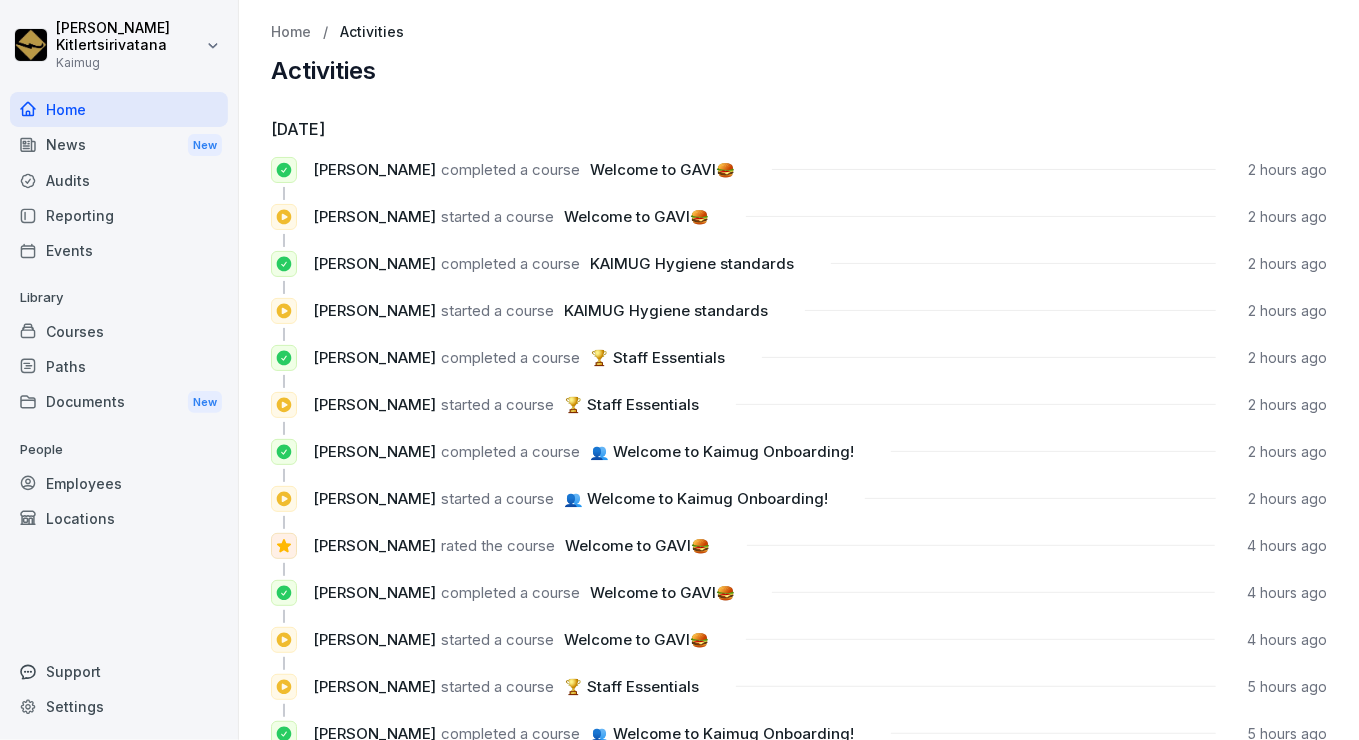 click on "Courses" at bounding box center [119, 331] 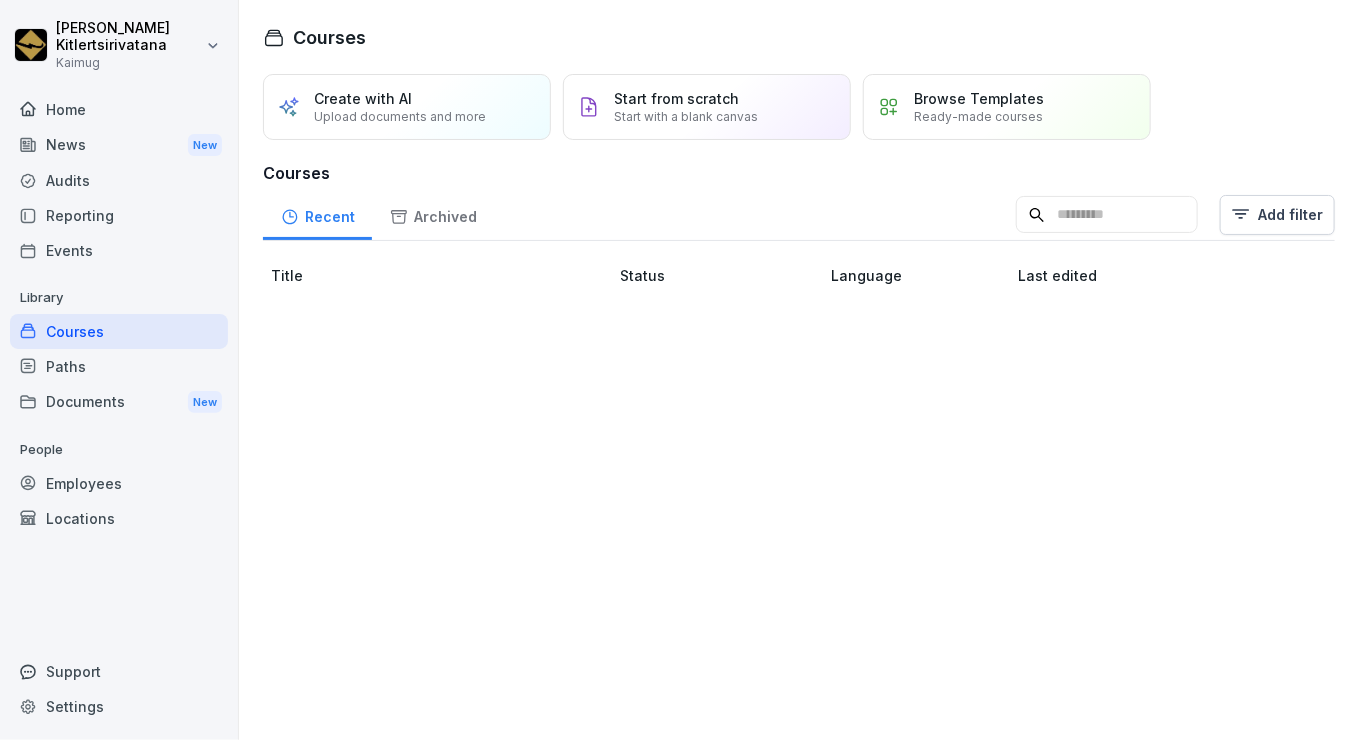 click on "Home" at bounding box center [119, 109] 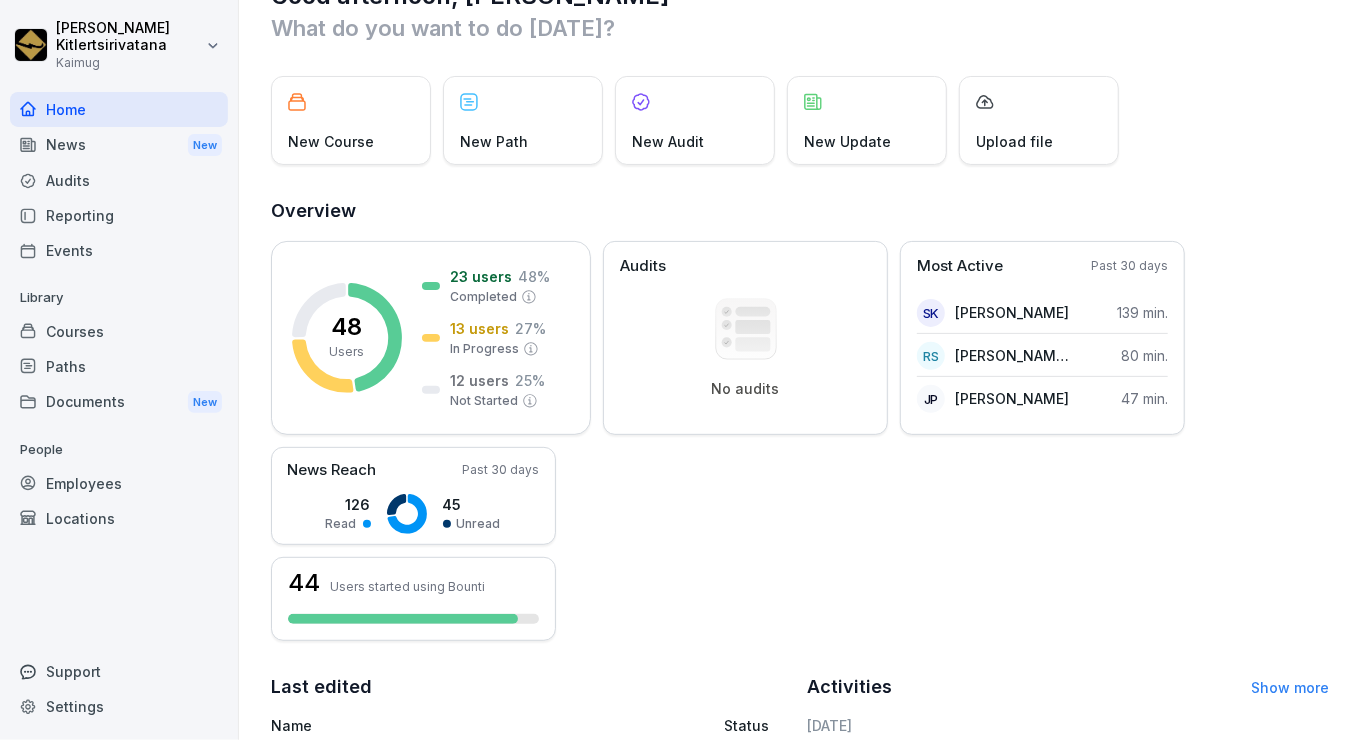 scroll, scrollTop: 0, scrollLeft: 0, axis: both 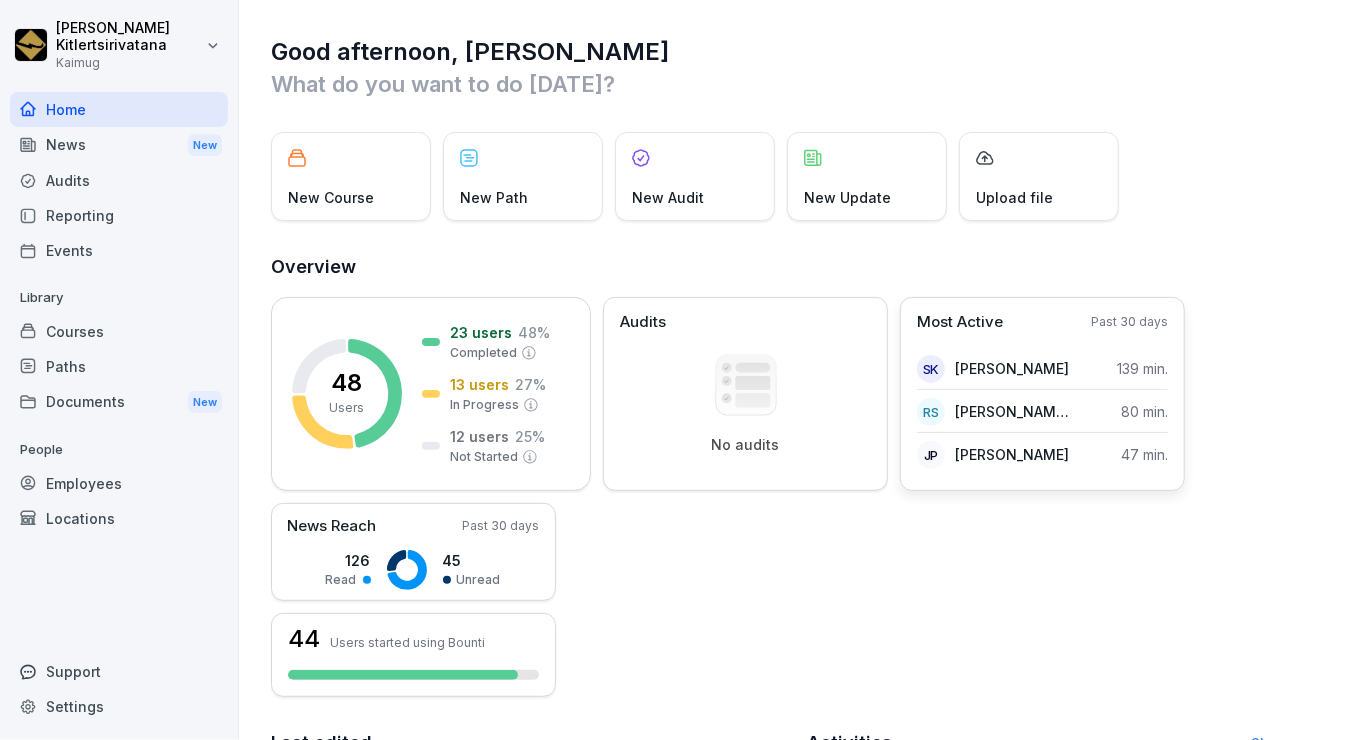 click on "Past 30 days" at bounding box center (1129, 322) 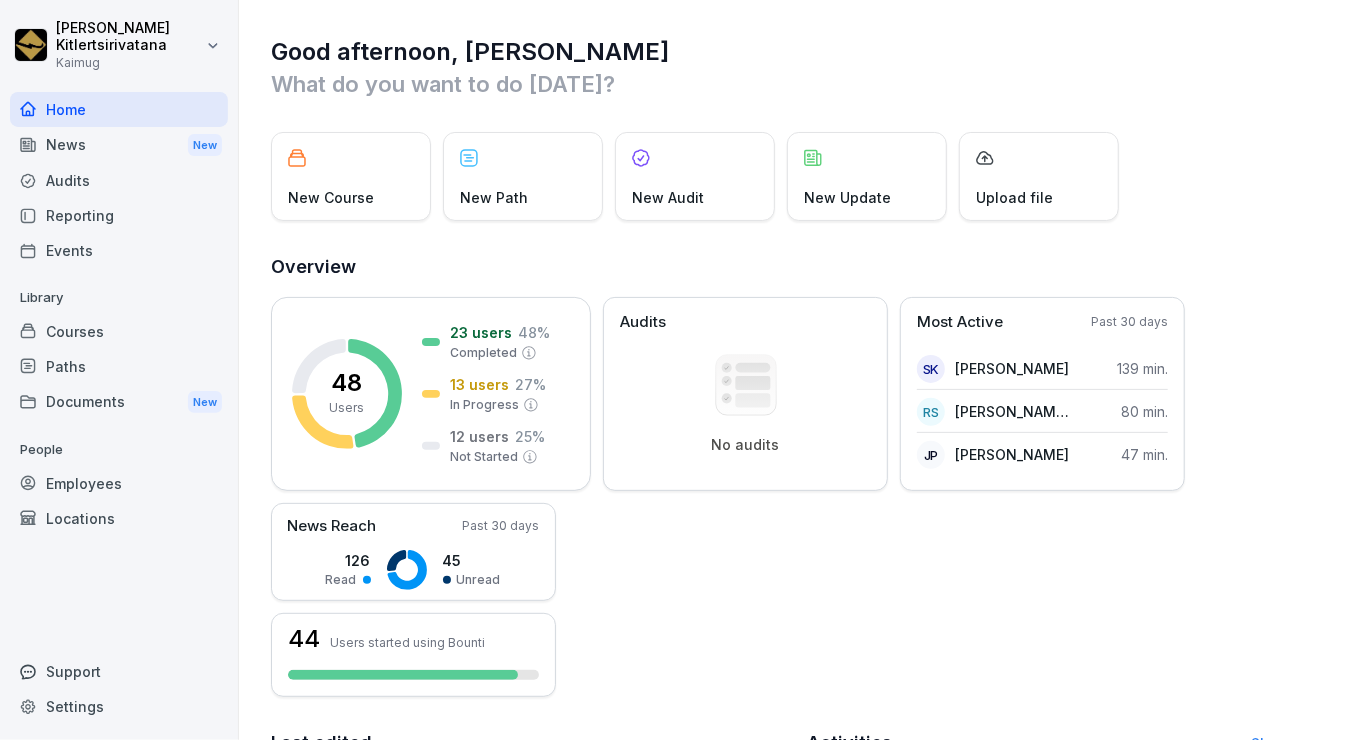 click on "48 Users 23 users 48 % Completed 13 users 27 % In Progress 12 users 25 % Not Started Audits No audits Most Active Past 30 days [PERSON_NAME] 139 min. RS [PERSON_NAME] Shivaji [PERSON_NAME] 80 min. JP [PERSON_NAME] 47 min. News Reach Past 30 days 126 Read 45 Unread 44 Users started using Bounti" at bounding box center (800, 497) 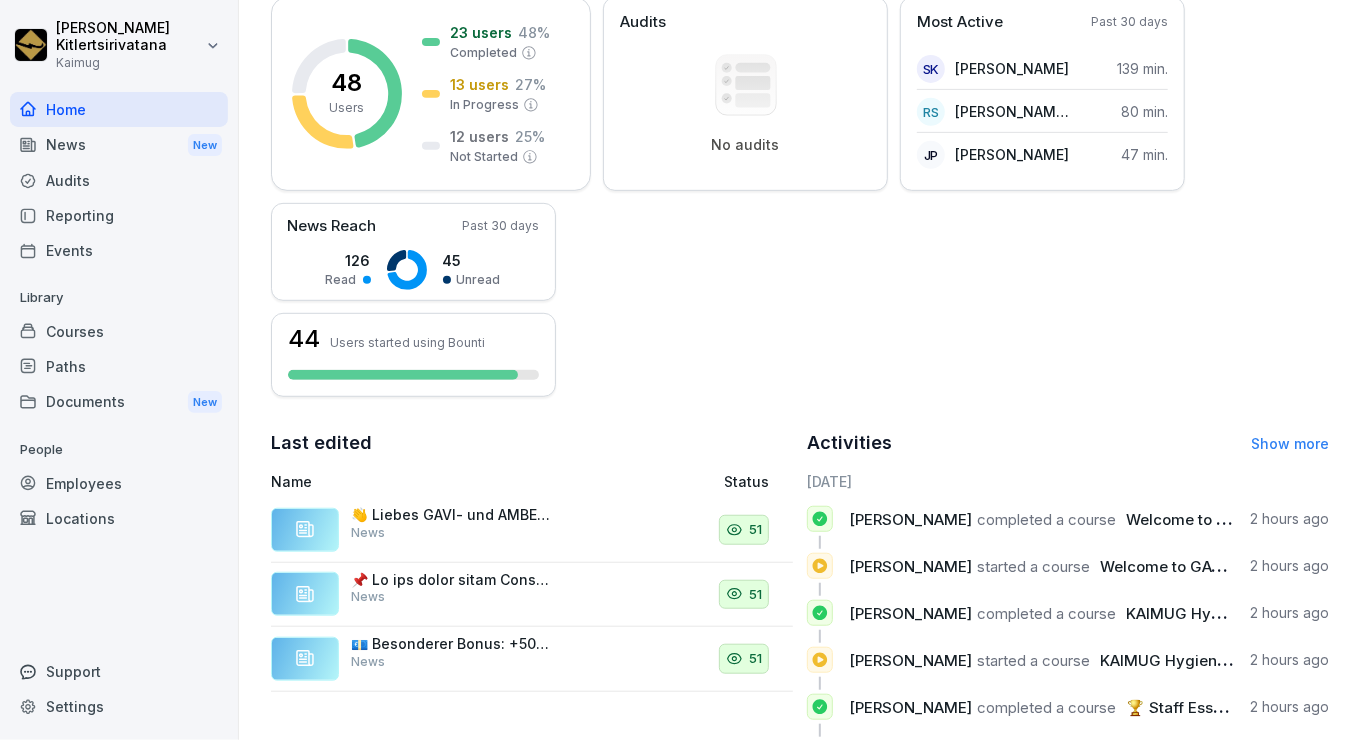 scroll, scrollTop: 0, scrollLeft: 0, axis: both 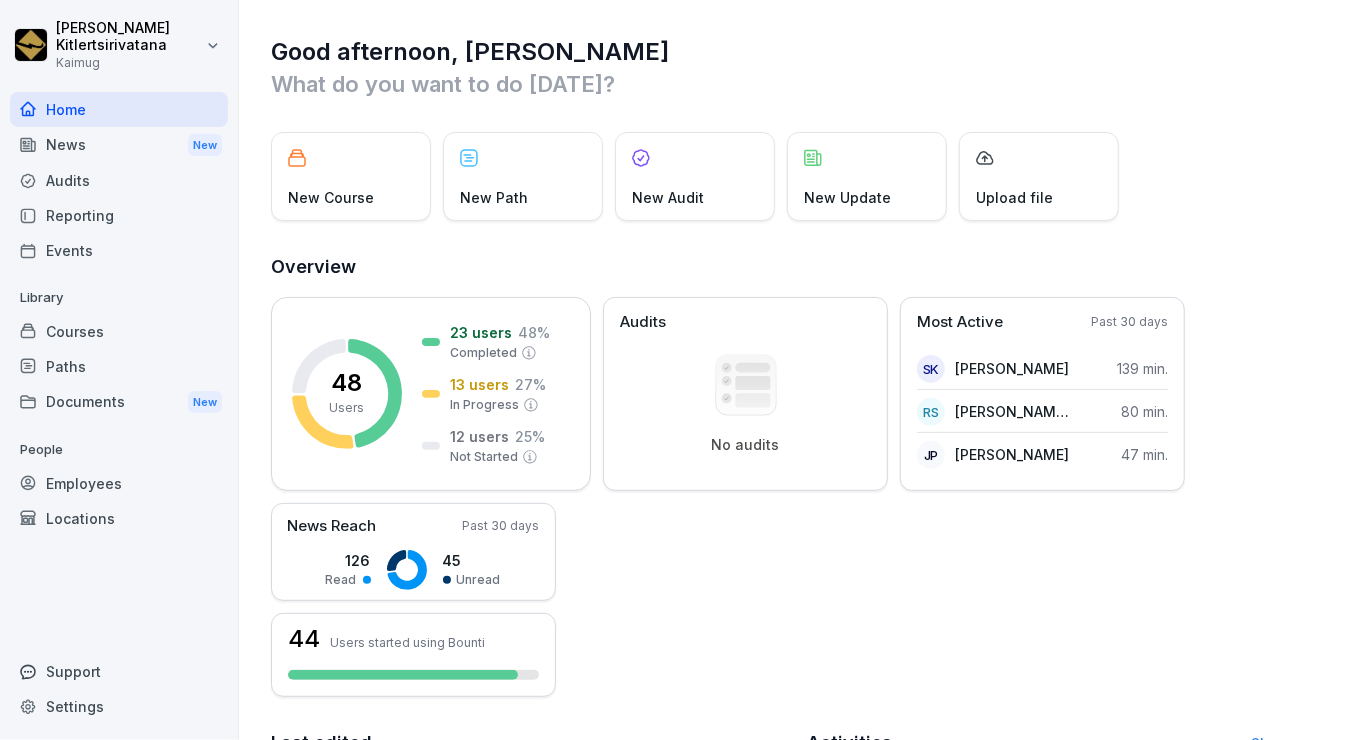 click on "Documents New" at bounding box center (119, 402) 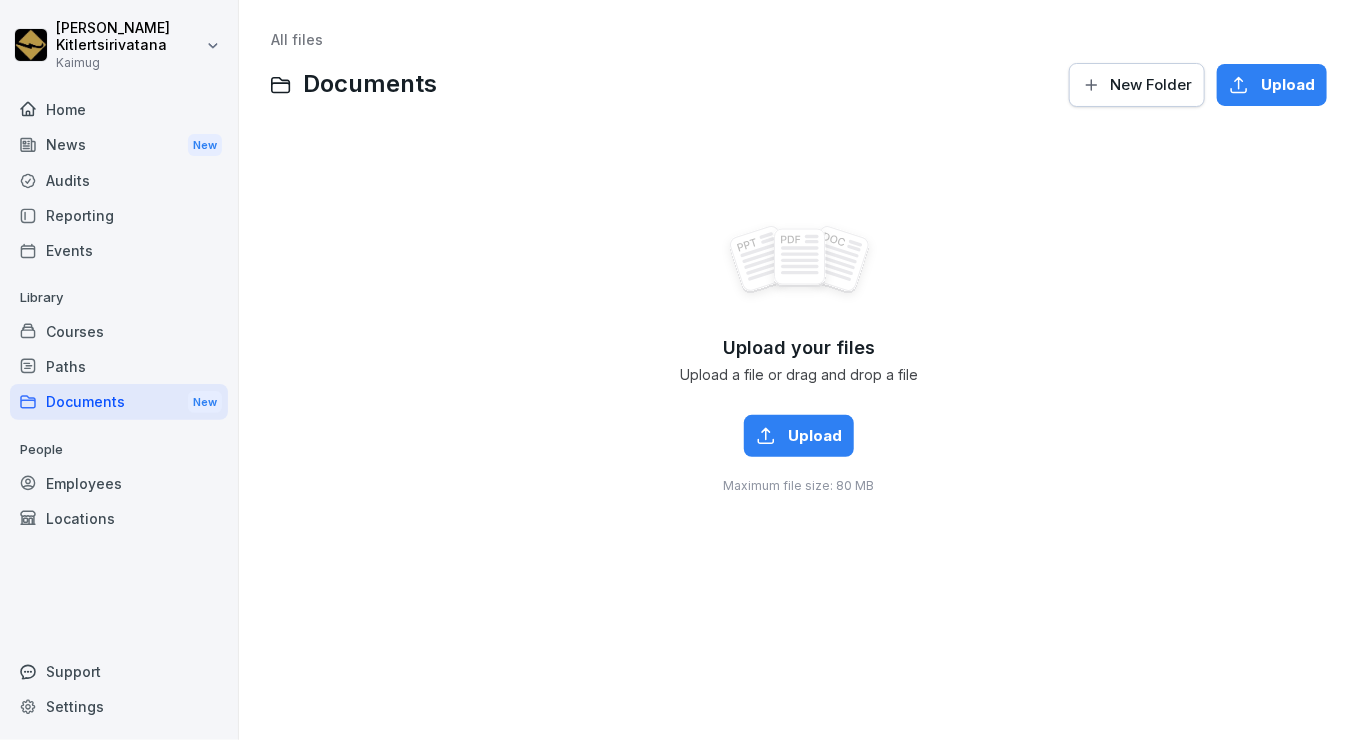 click on "Courses" at bounding box center (119, 331) 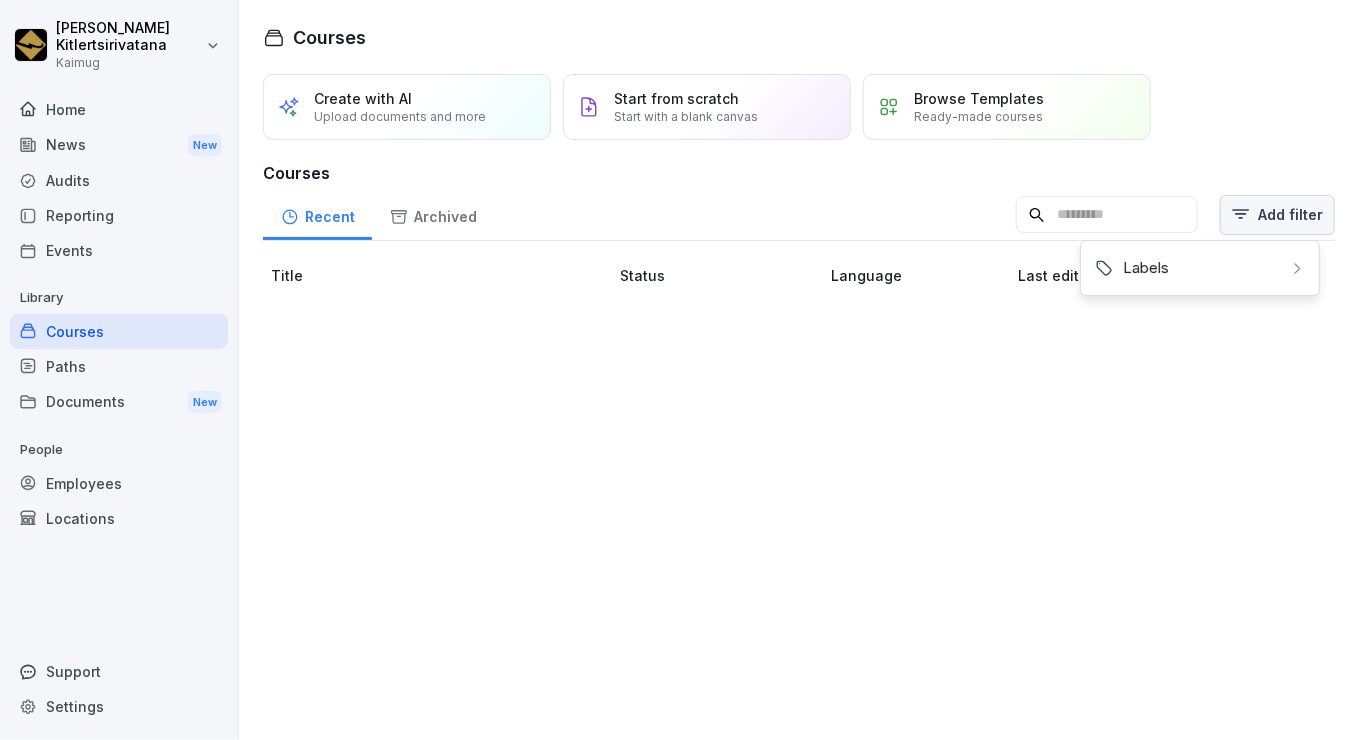 click on "[PERSON_NAME] Kaimug Home News New Audits Reporting Events Library Courses Paths Documents New People Employees Locations Support Settings Courses Create with AI Upload documents and more Start from scratch Start with a blank canvas Browse Templates Ready-made courses Courses Recent Archived Add filter Title Status Language Last edited Labels" at bounding box center (679, 370) 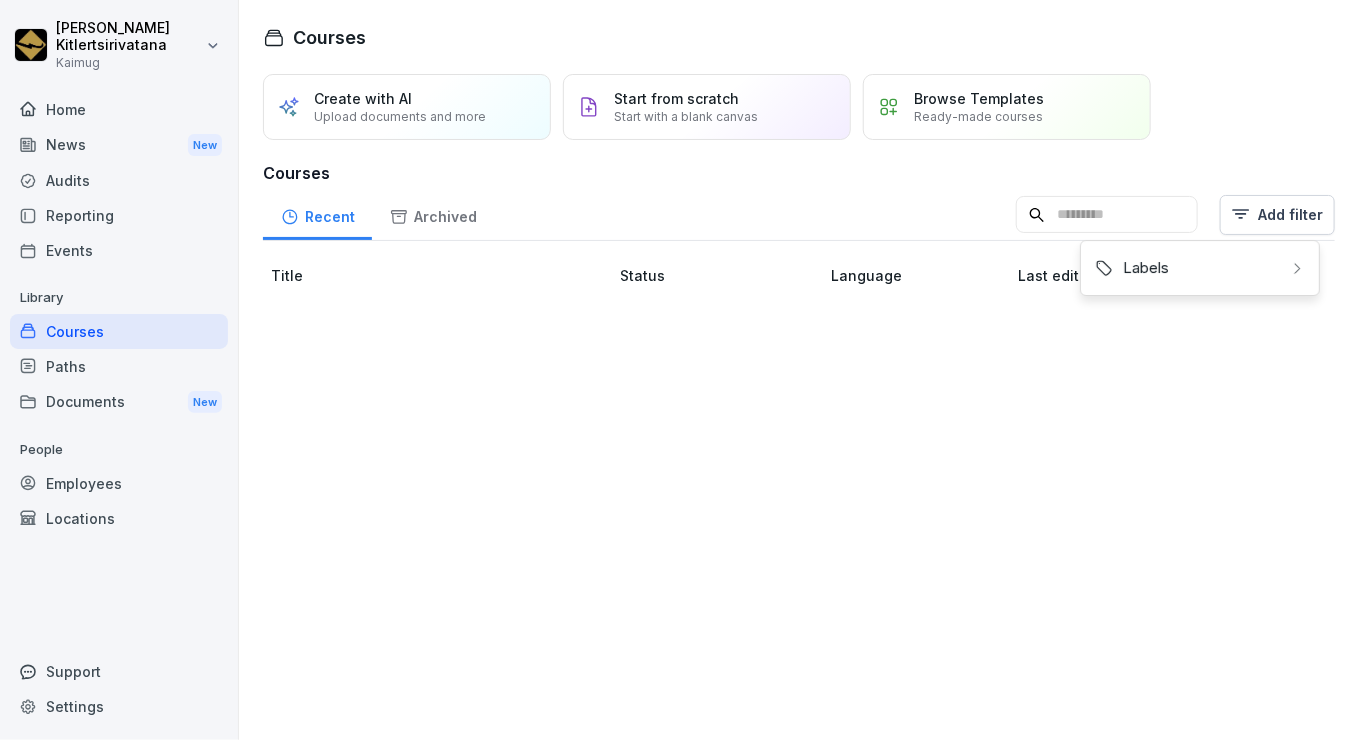 drag, startPoint x: 1190, startPoint y: 265, endPoint x: 1206, endPoint y: 367, distance: 103.24728 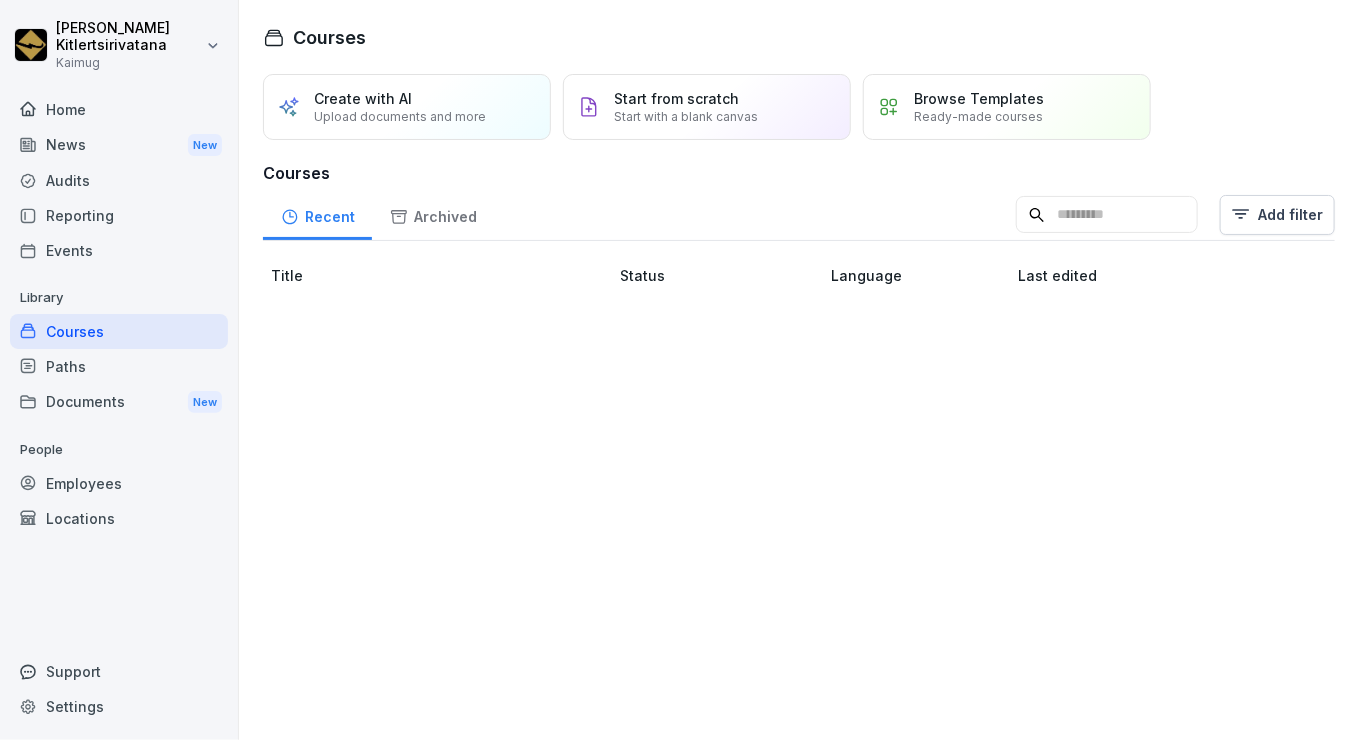 click on "[PERSON_NAME] Kaimug Home News New Audits Reporting Events Library Courses Paths Documents New People Employees Locations Support Settings Courses Create with AI Upload documents and more Start from scratch Start with a blank canvas Browse Templates Ready-made courses Courses Recent Archived Add filter Title Status Language Last edited" at bounding box center [679, 370] 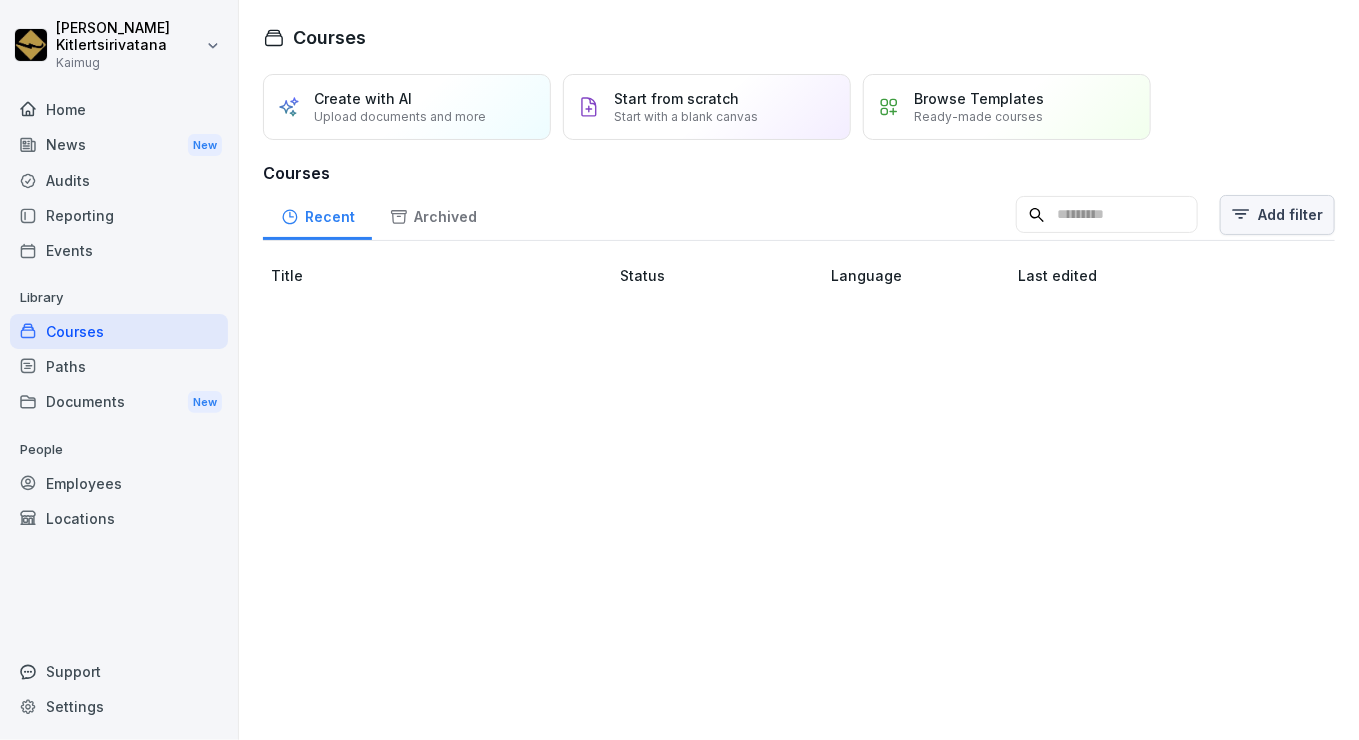 click on "[PERSON_NAME] Kaimug Home News New Audits Reporting Events Library Courses Paths Documents New People Employees Locations Support Settings Courses Create with AI Upload documents and more Start from scratch Start with a blank canvas Browse Templates Ready-made courses Courses Recent Archived Add filter Title Status Language Last edited" at bounding box center (679, 370) 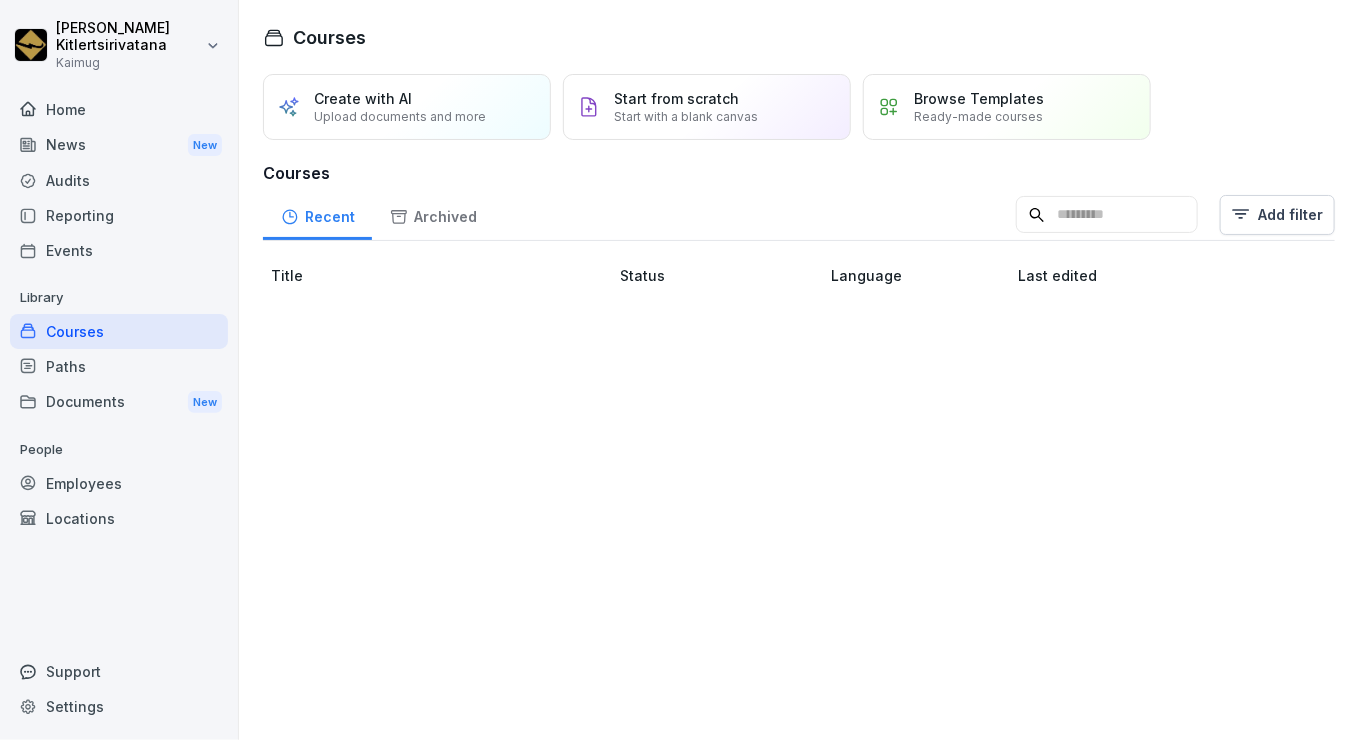 click on "[PERSON_NAME] Kaimug Home News New Audits Reporting Events Library Courses Paths Documents New People Employees Locations Support Settings Courses Create with AI Upload documents and more Start from scratch Start with a blank canvas Browse Templates Ready-made courses Courses Recent Archived Add filter Title Status Language Last edited" at bounding box center [679, 370] 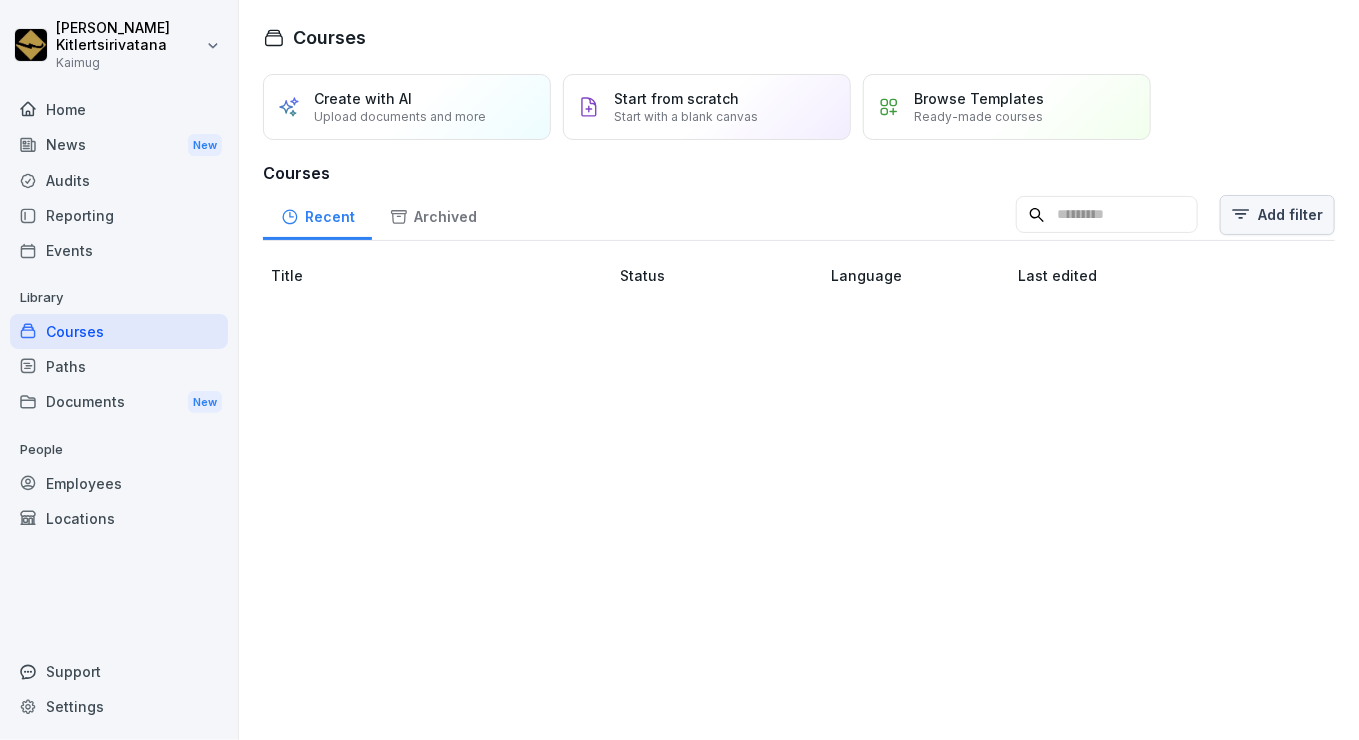 click on "[PERSON_NAME] Kaimug Home News New Audits Reporting Events Library Courses Paths Documents New People Employees Locations Support Settings Courses Create with AI Upload documents and more Start from scratch Start with a blank canvas Browse Templates Ready-made courses Courses Recent Archived Add filter Title Status Language Last edited" at bounding box center (679, 370) 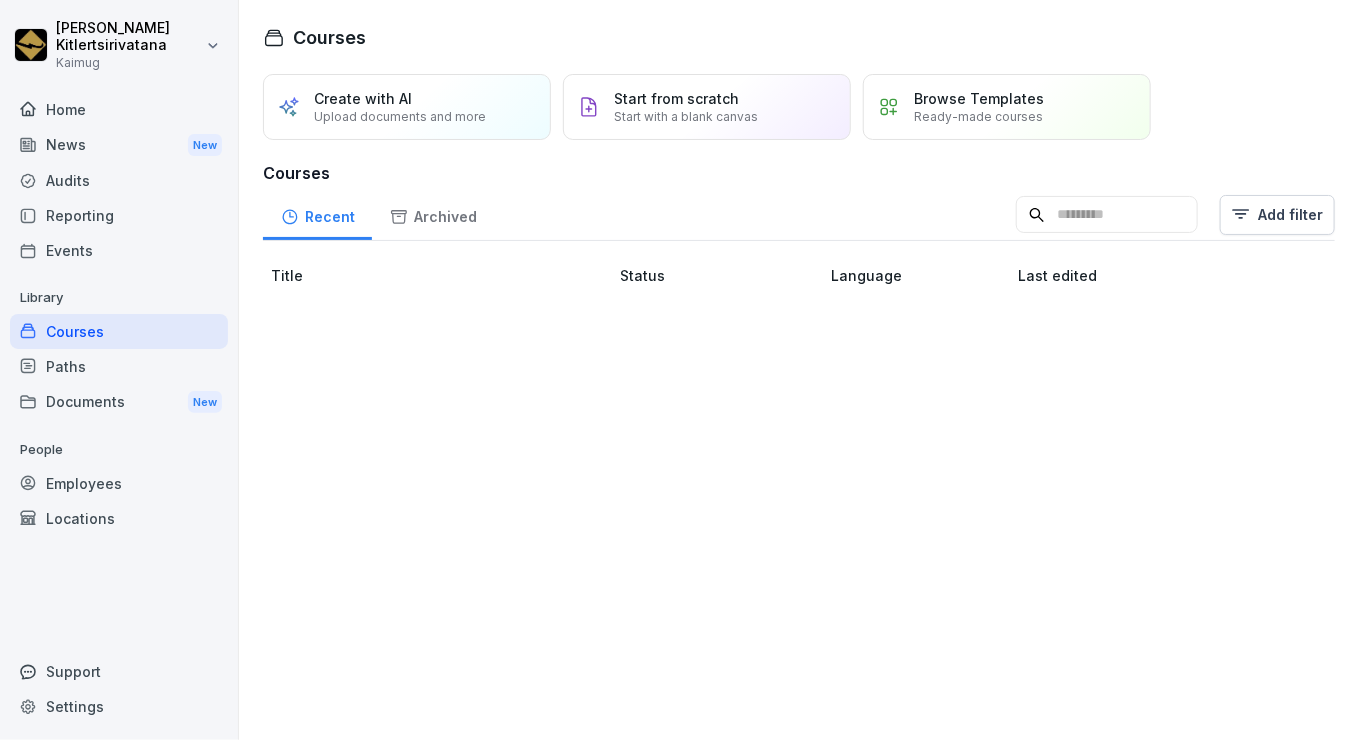click on "[PERSON_NAME] Kaimug Home News New Audits Reporting Events Library Courses Paths Documents New People Employees Locations Support Settings Courses Create with AI Upload documents and more Start from scratch Start with a blank canvas Browse Templates Ready-made courses Courses Recent Archived Add filter Title Status Language Last edited" at bounding box center (679, 370) 